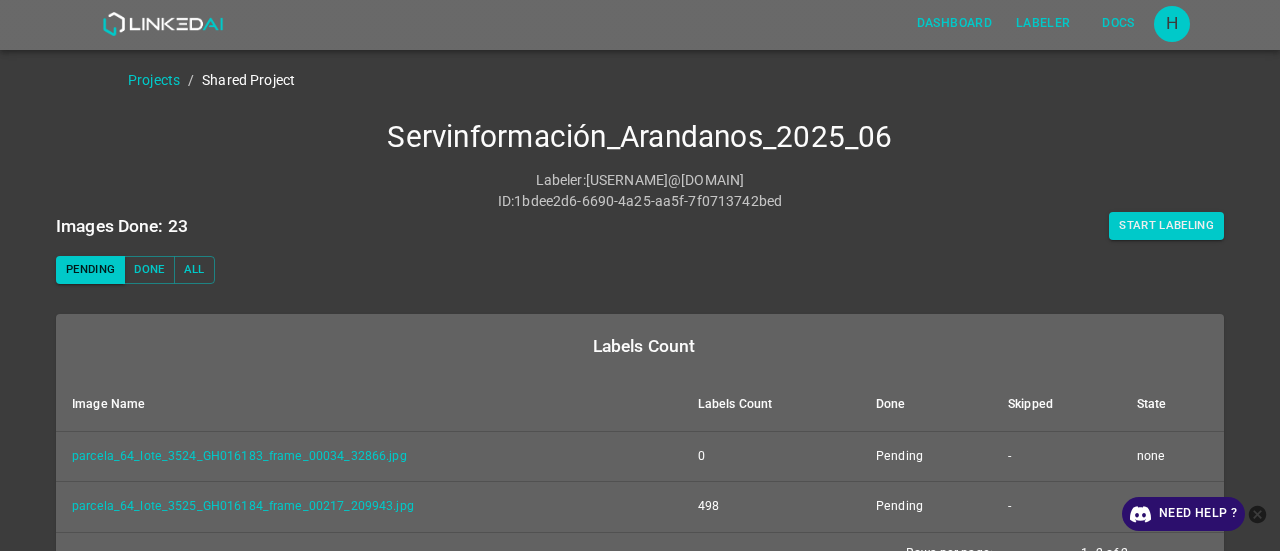 scroll, scrollTop: 0, scrollLeft: 0, axis: both 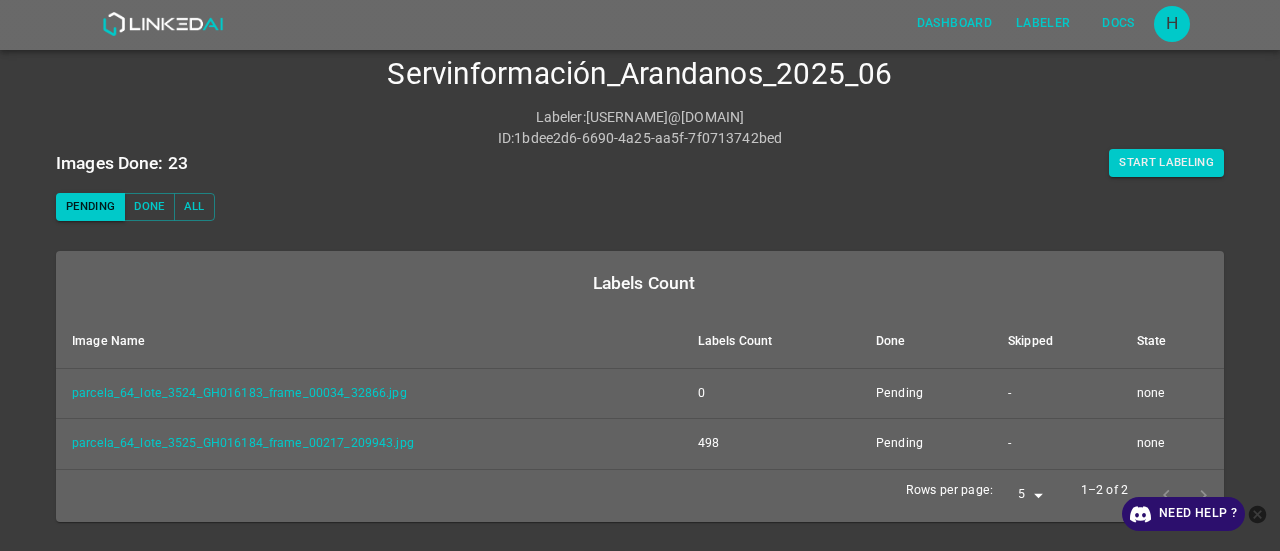 drag, startPoint x: 1134, startPoint y: 161, endPoint x: 1088, endPoint y: 187, distance: 52.83938 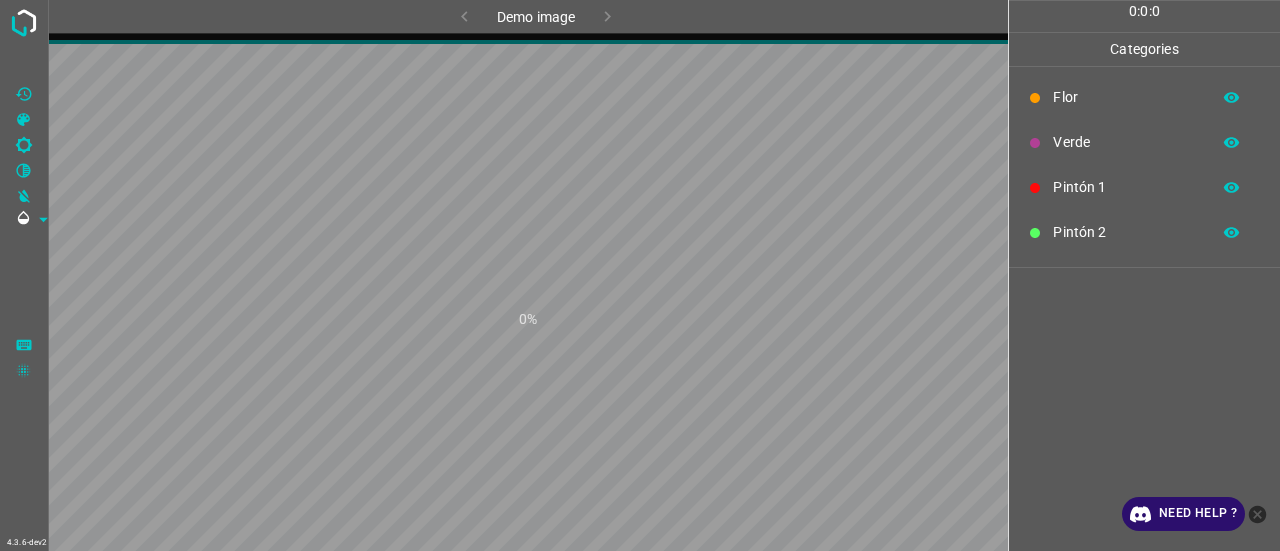 scroll, scrollTop: 0, scrollLeft: 0, axis: both 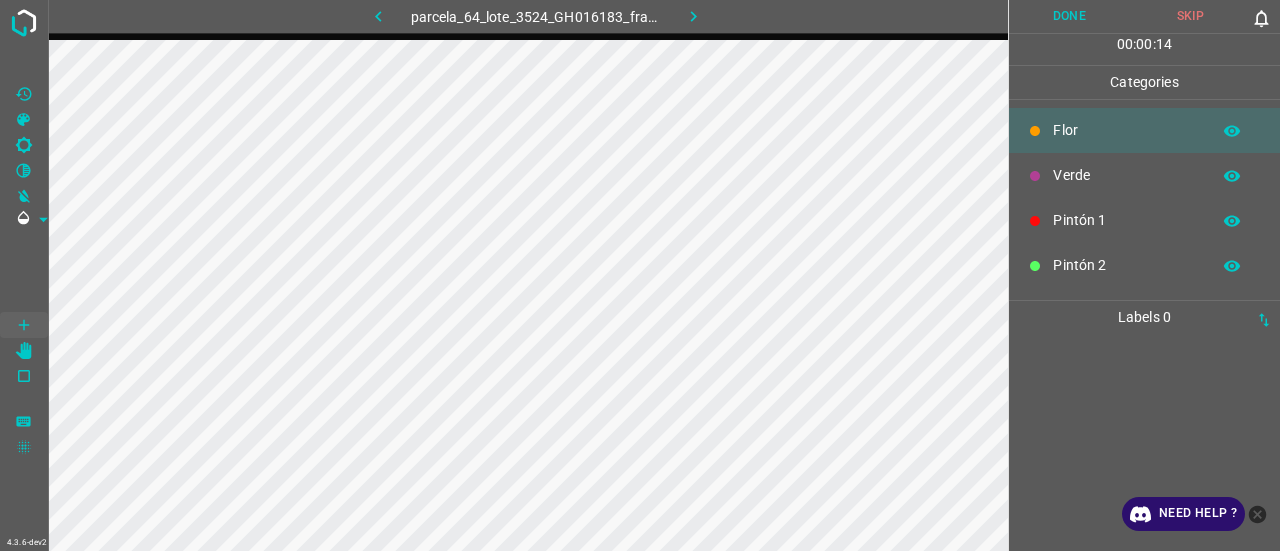 click 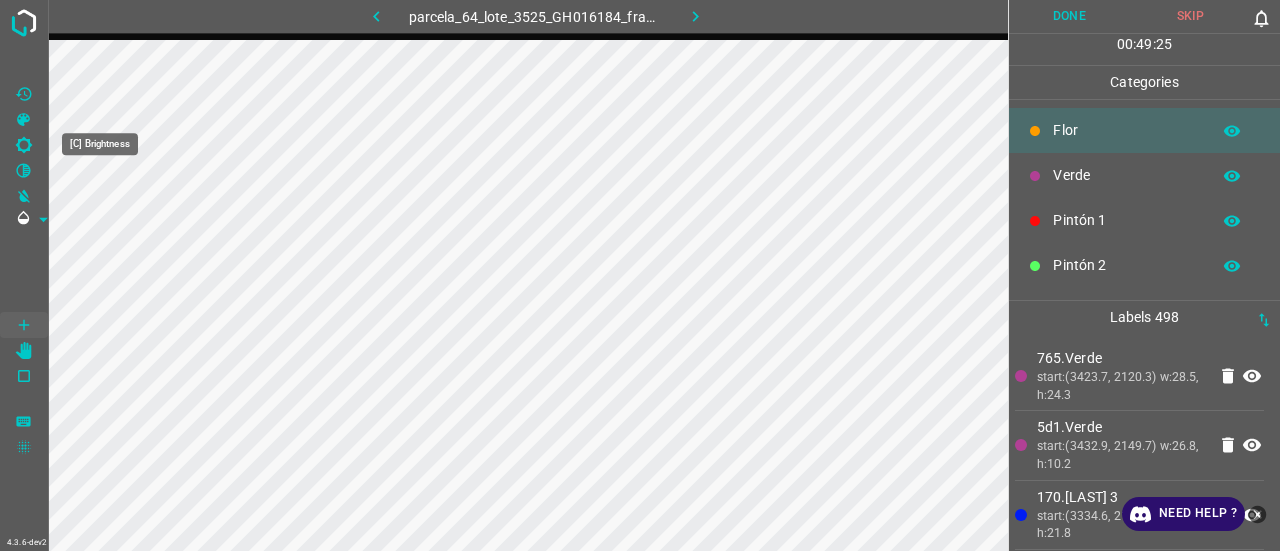 click 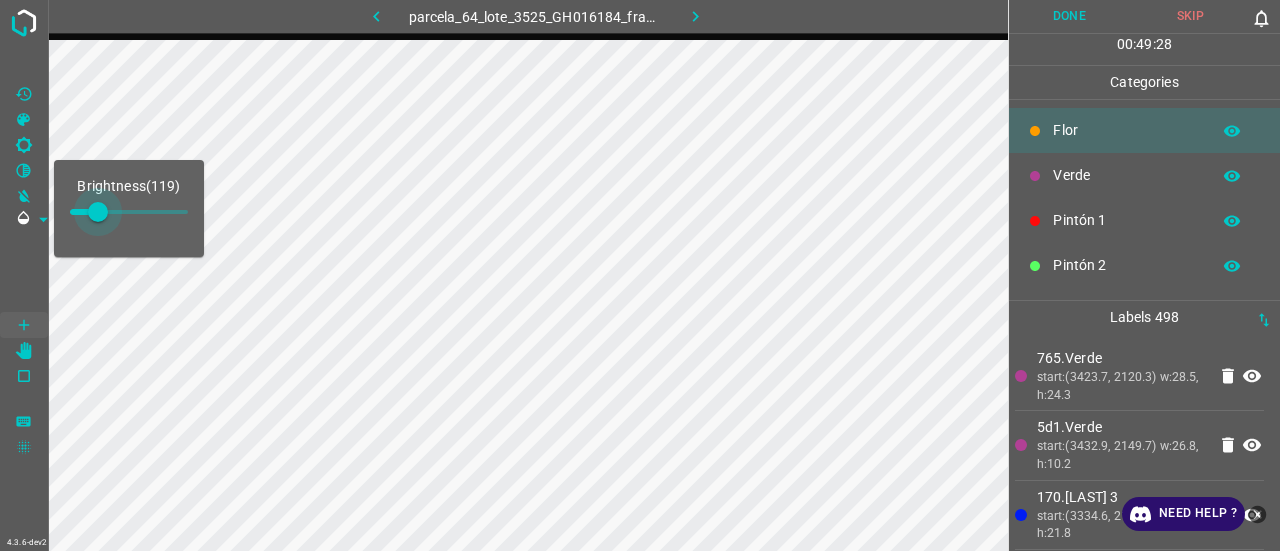 type on "136" 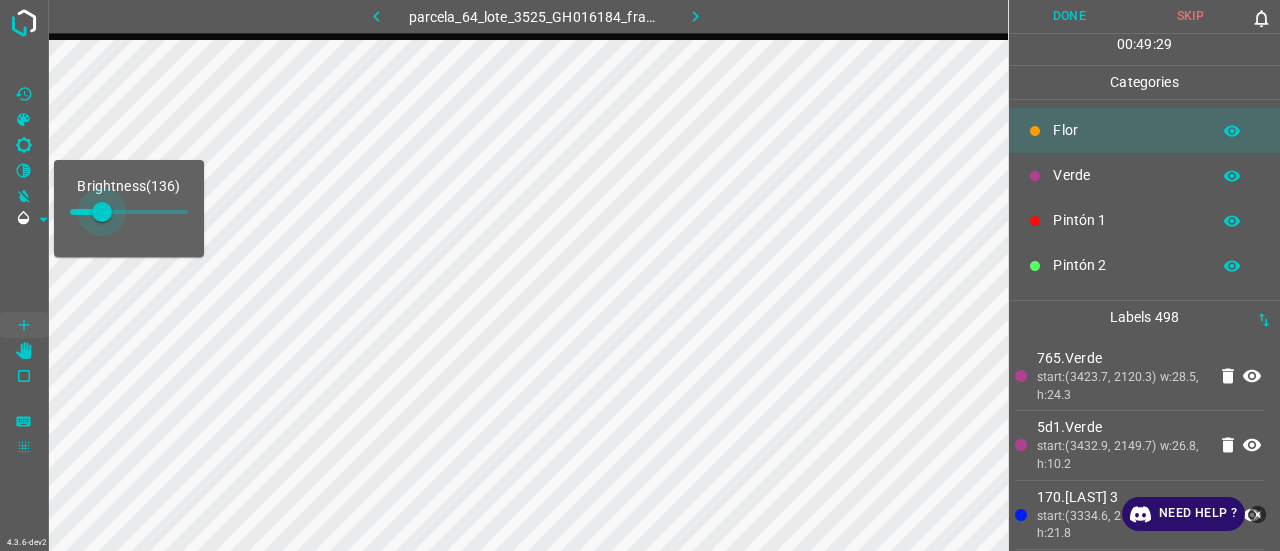 click at bounding box center (102, 212) 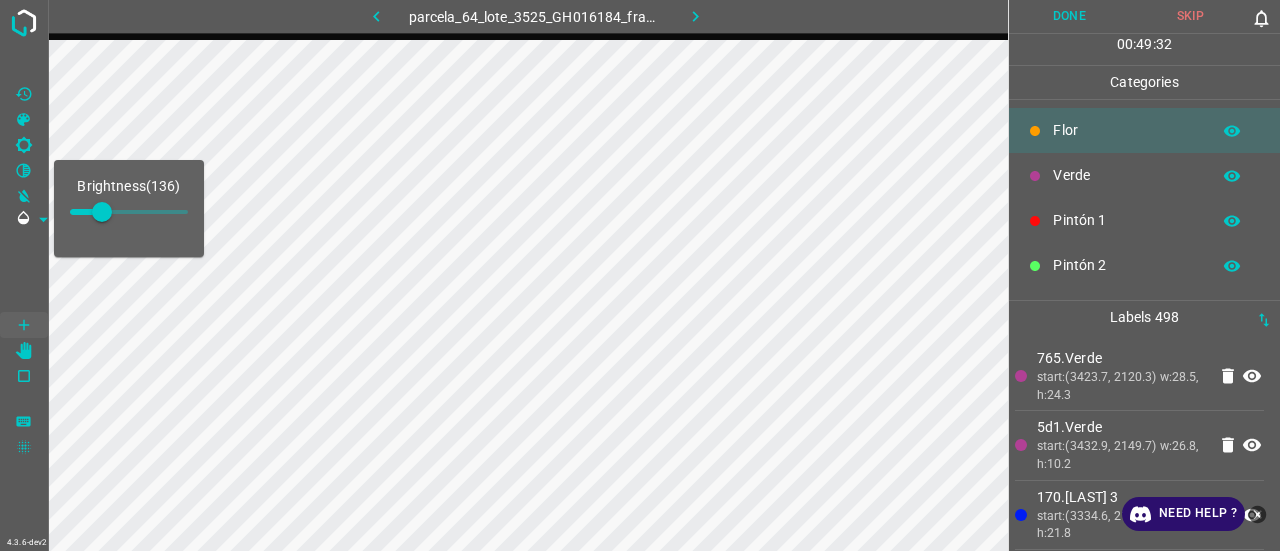 click on "5d1.Verde" at bounding box center (1121, 427) 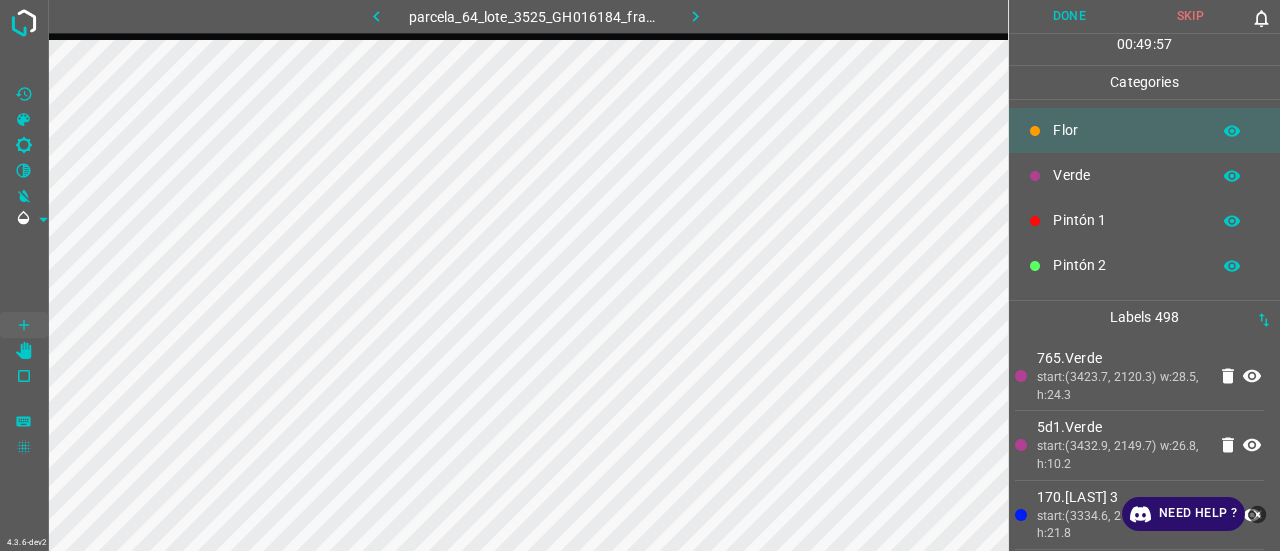 drag, startPoint x: 1050, startPoint y: 406, endPoint x: 1042, endPoint y: 422, distance: 17.888544 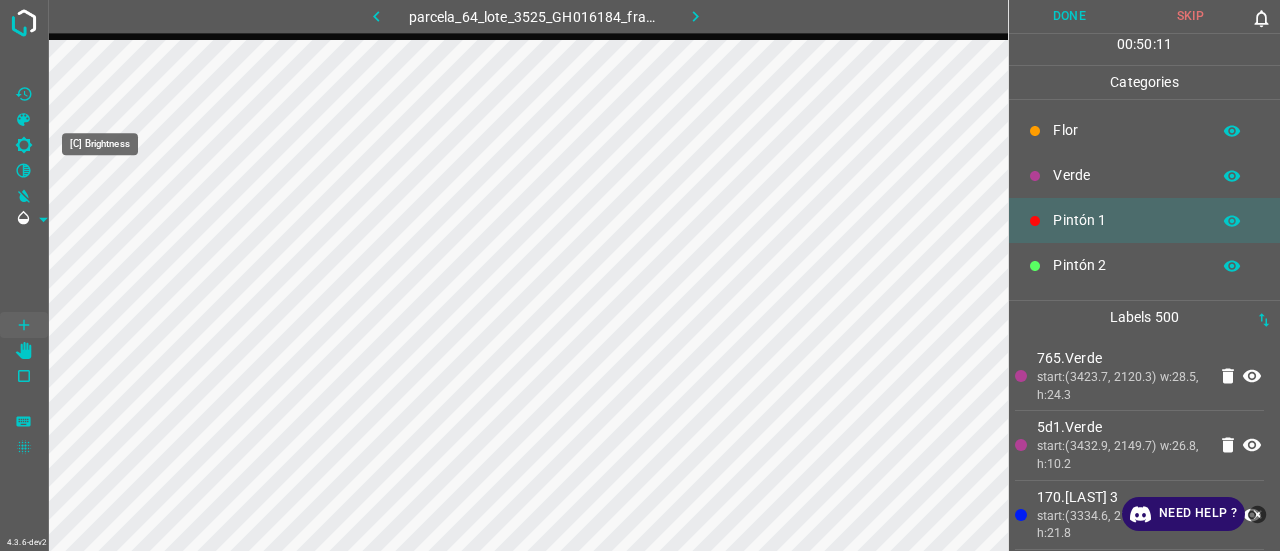 click at bounding box center [24, 145] 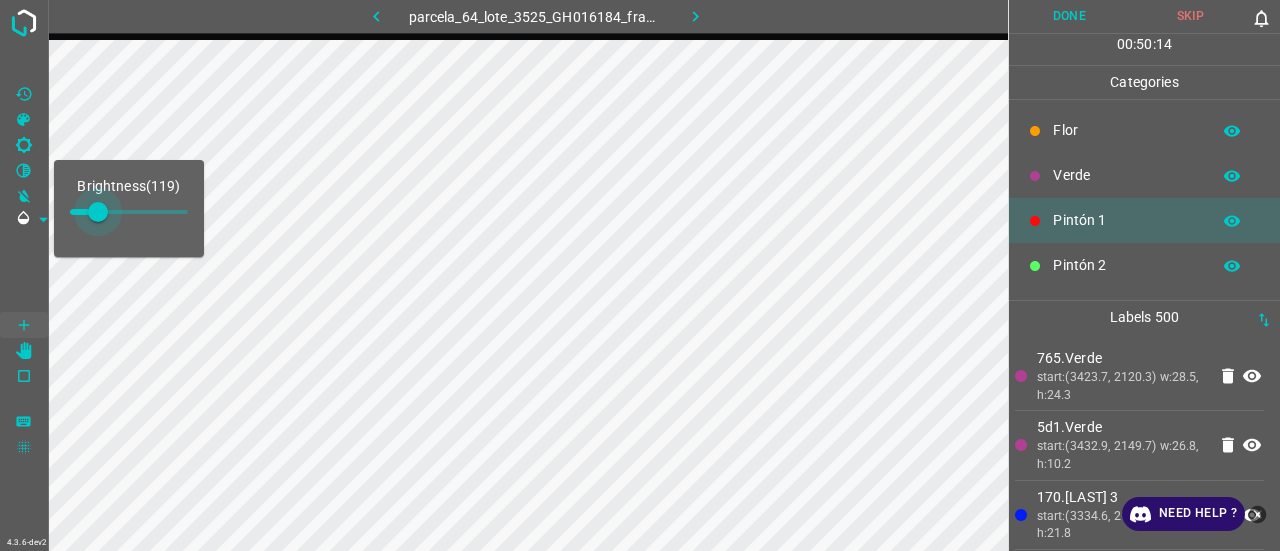 type on "127" 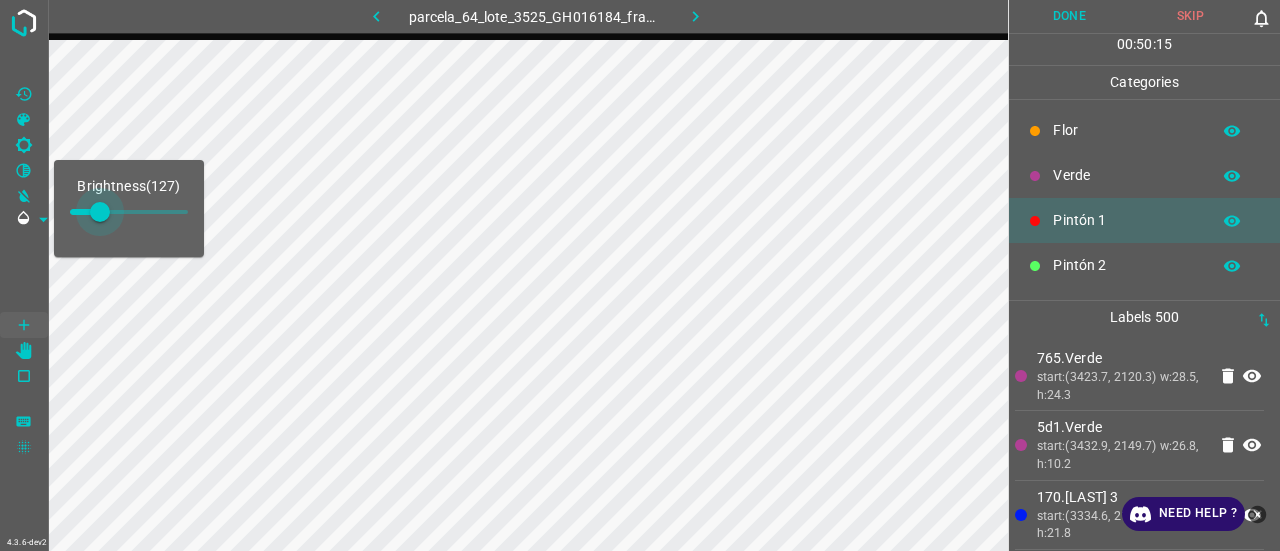 drag, startPoint x: 114, startPoint y: 208, endPoint x: 100, endPoint y: 212, distance: 14.56022 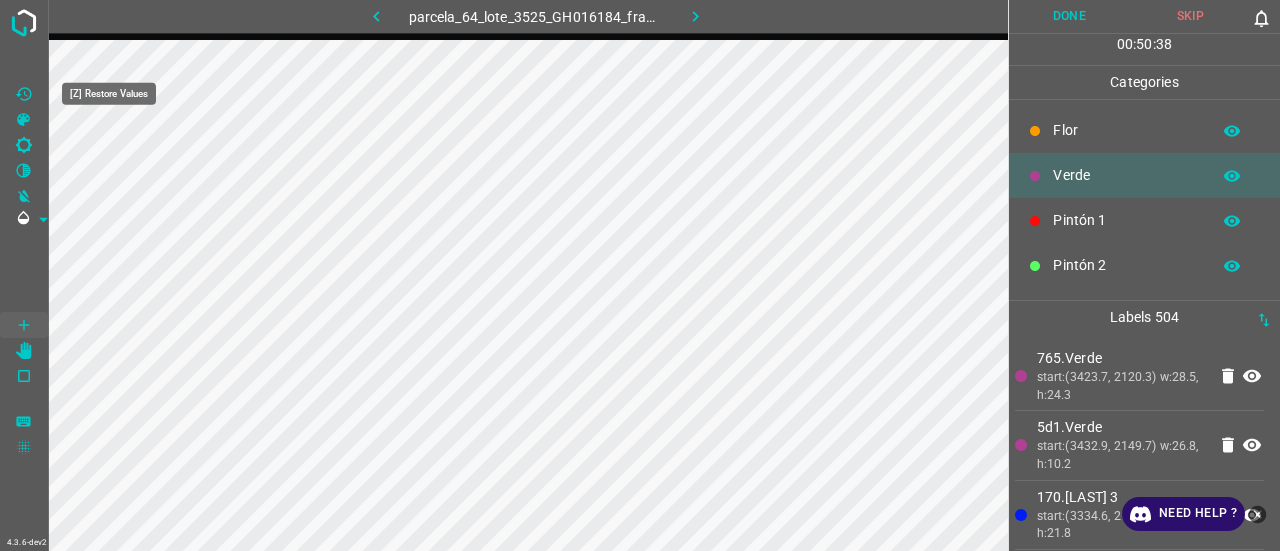 click 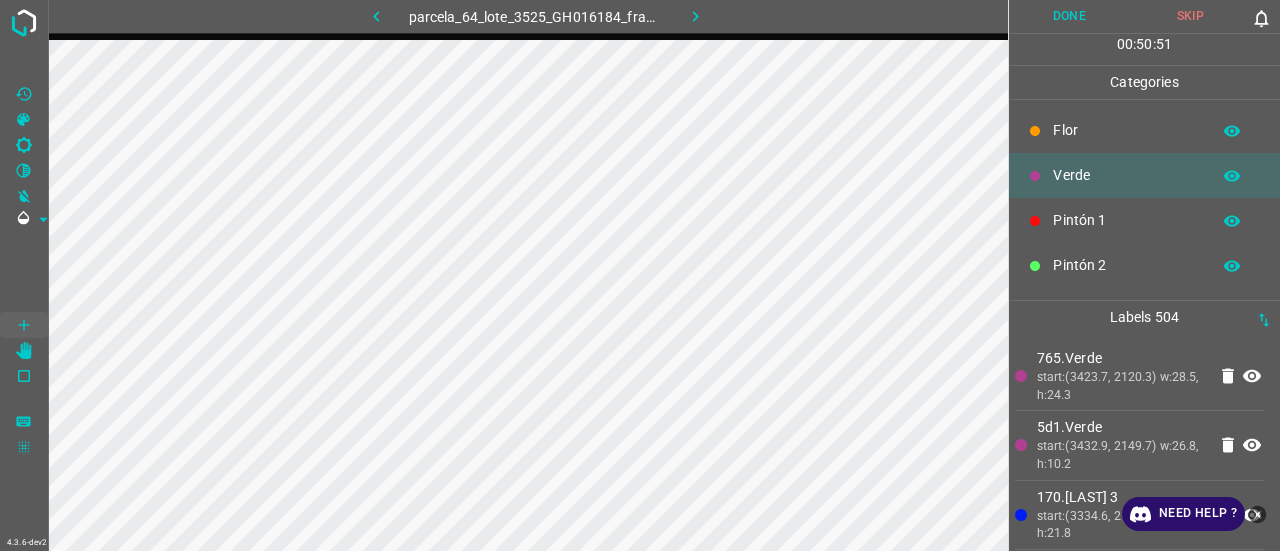 type 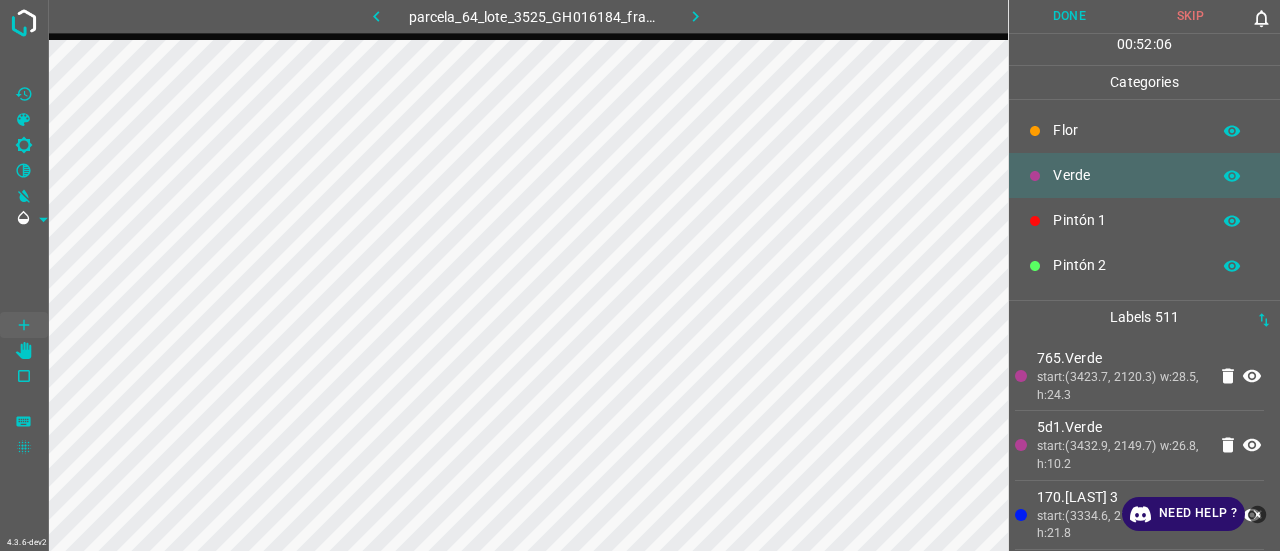 click on "start:(3423.7, 2120.3)
w:28.5, h:24.3" at bounding box center (1121, 386) 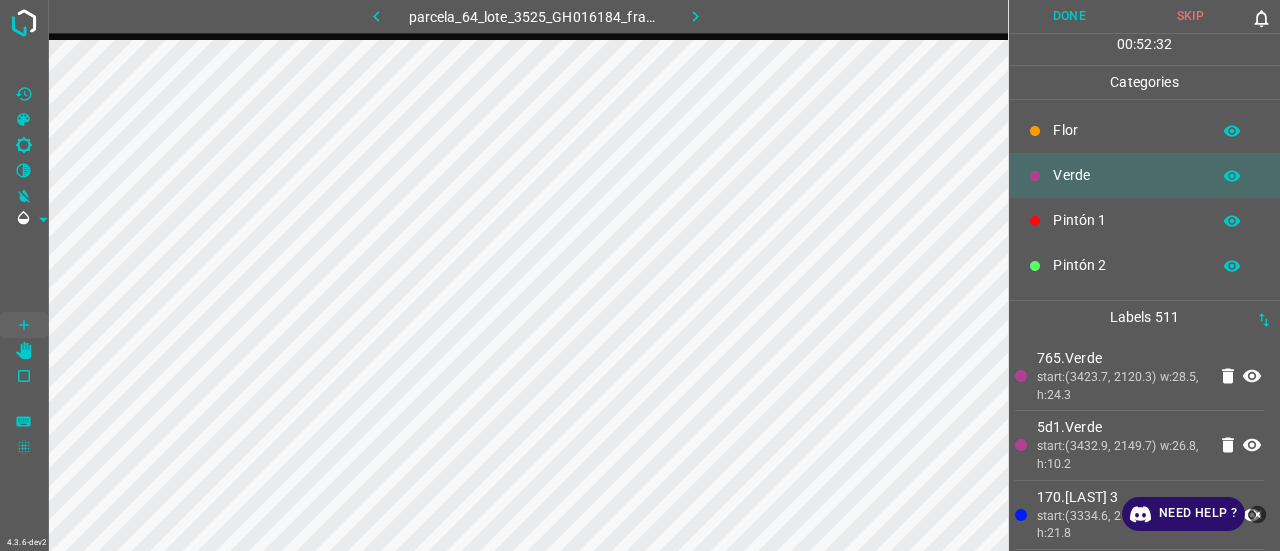 click on "start:(3423.7, 2120.3)
w:28.5, h:24.3" at bounding box center [1121, 386] 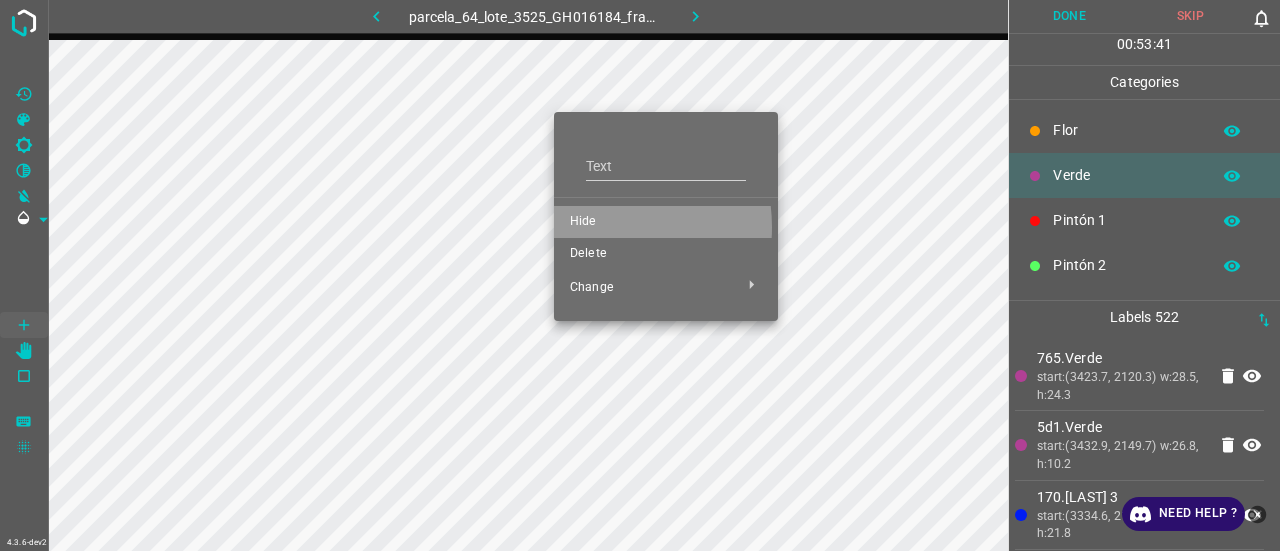 click on "Hide" at bounding box center (666, 222) 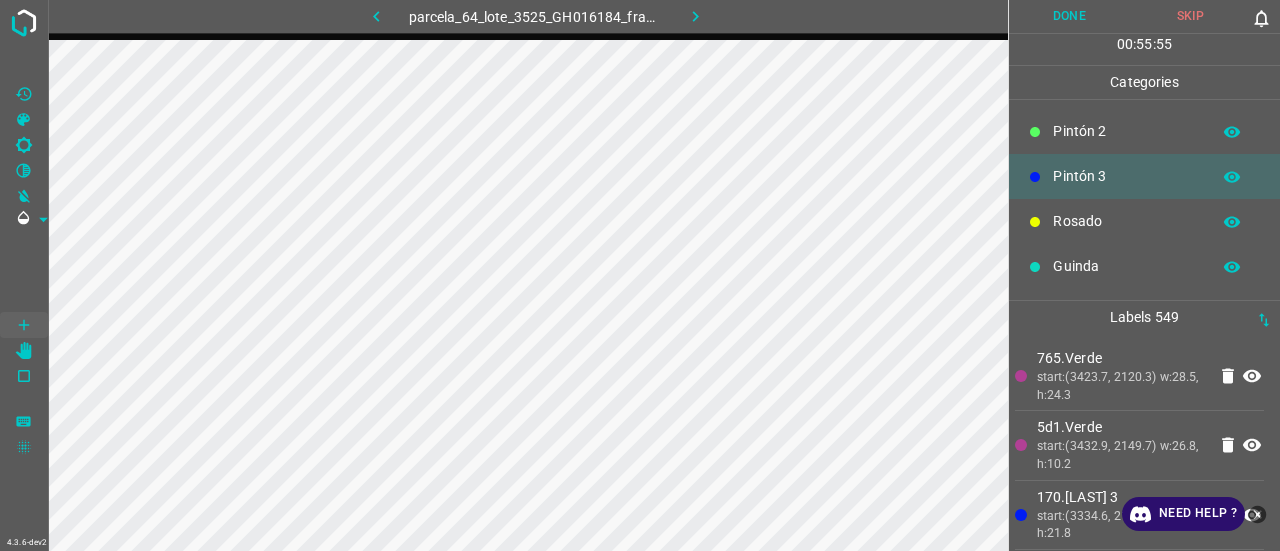 scroll, scrollTop: 176, scrollLeft: 0, axis: vertical 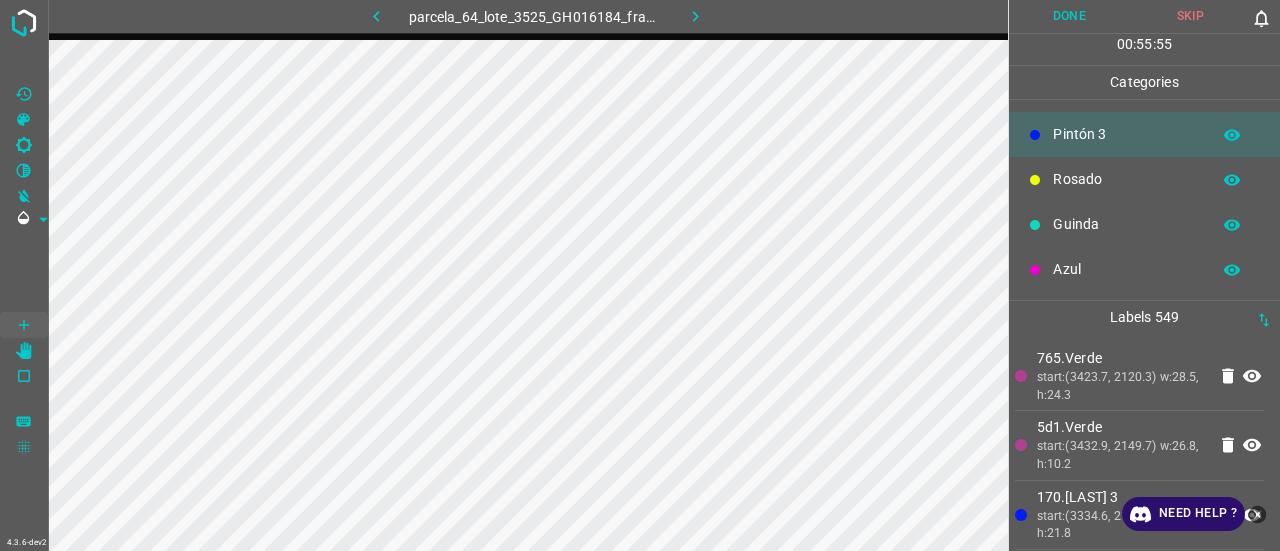 click on "Rosado" at bounding box center (1126, 179) 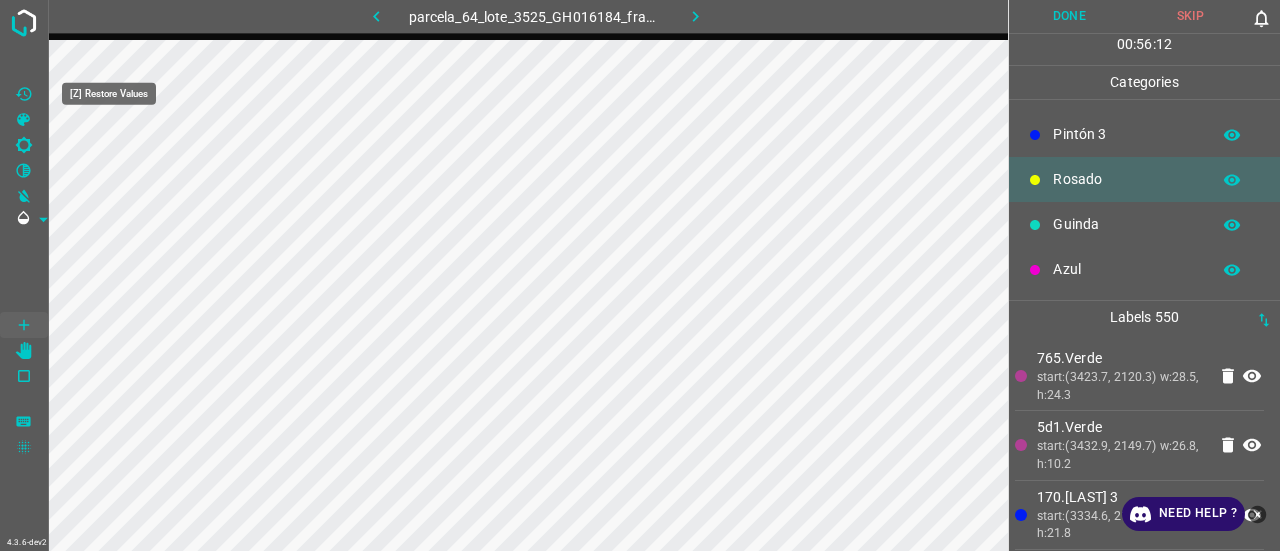 click at bounding box center (24, 94) 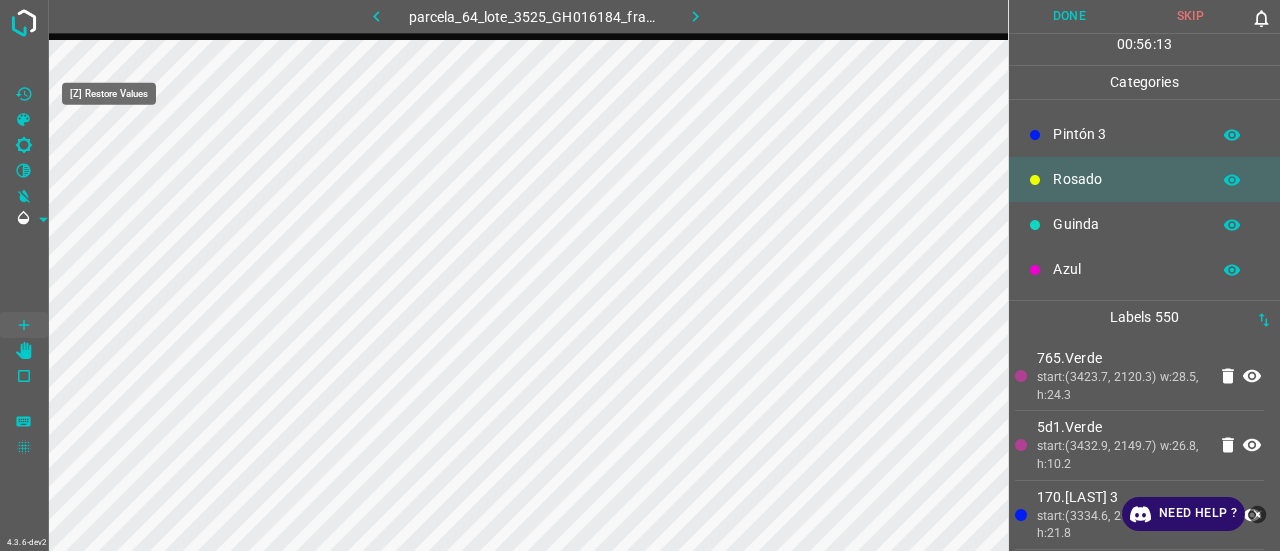 click 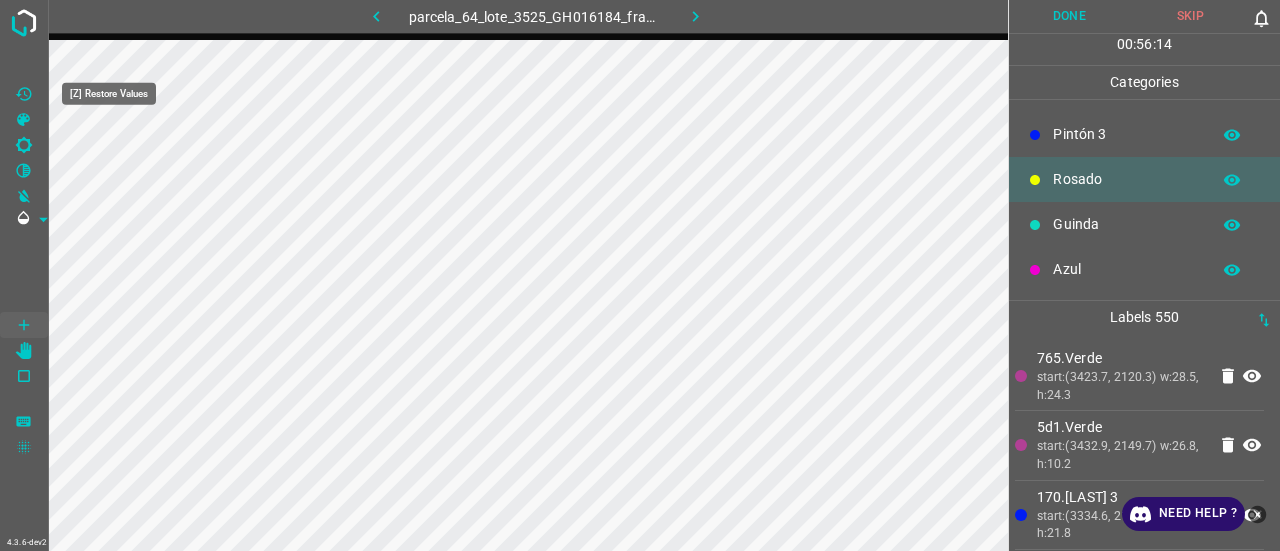 click 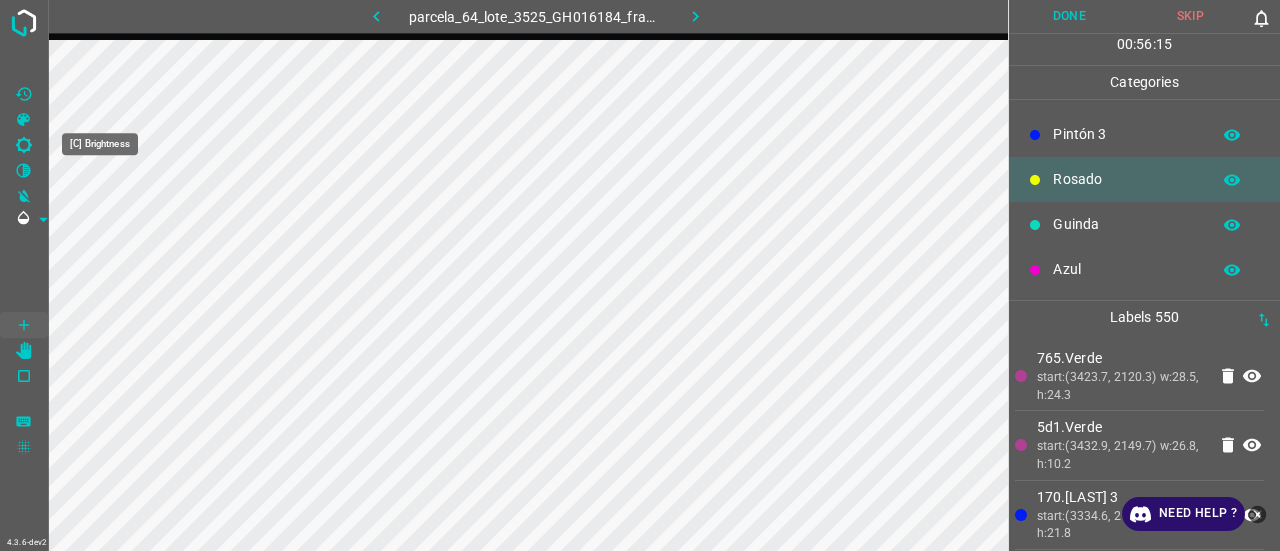 click 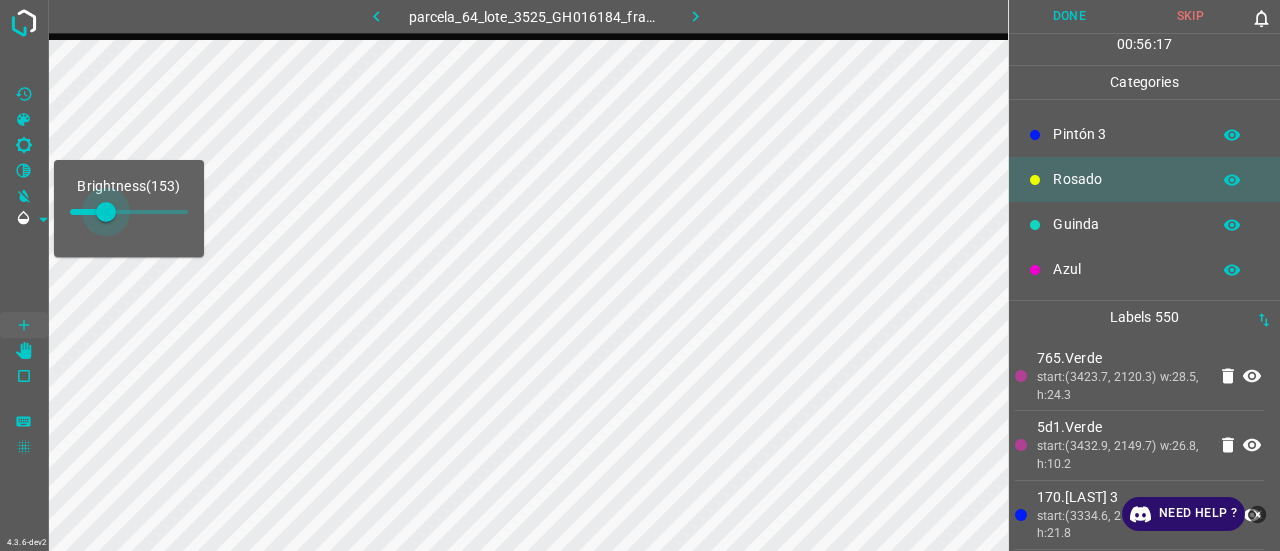 drag, startPoint x: 94, startPoint y: 211, endPoint x: 28, endPoint y: 99, distance: 130 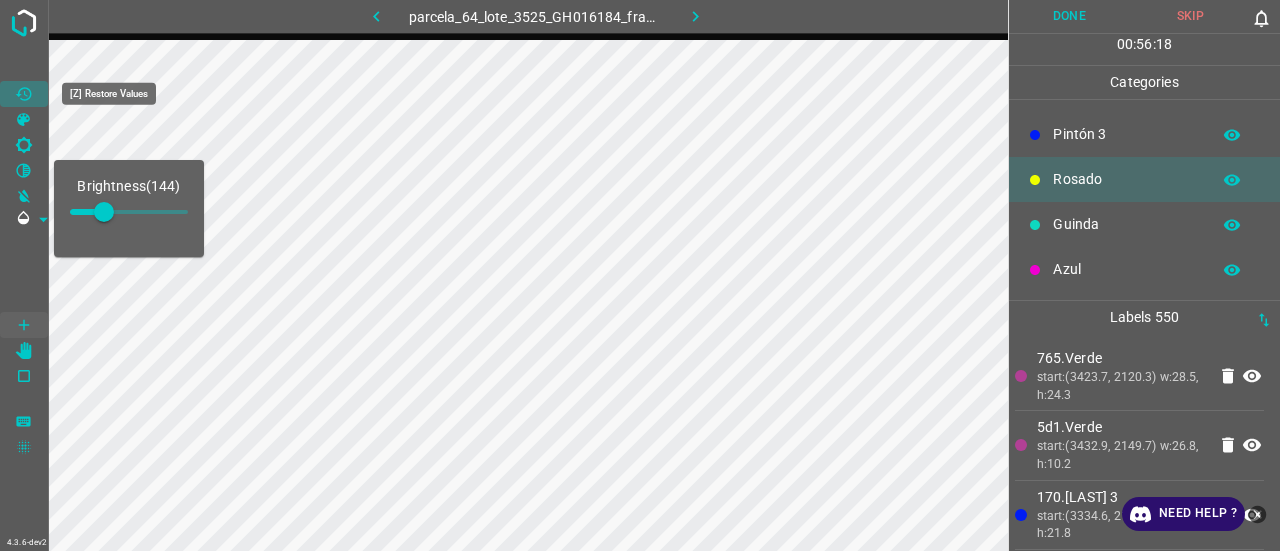 click 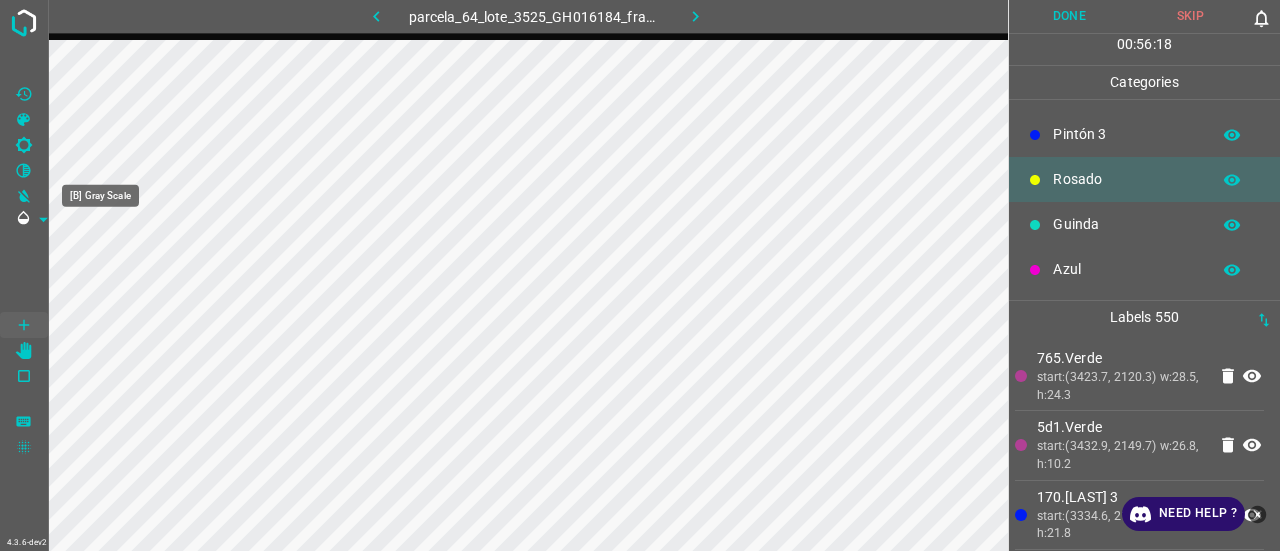 click 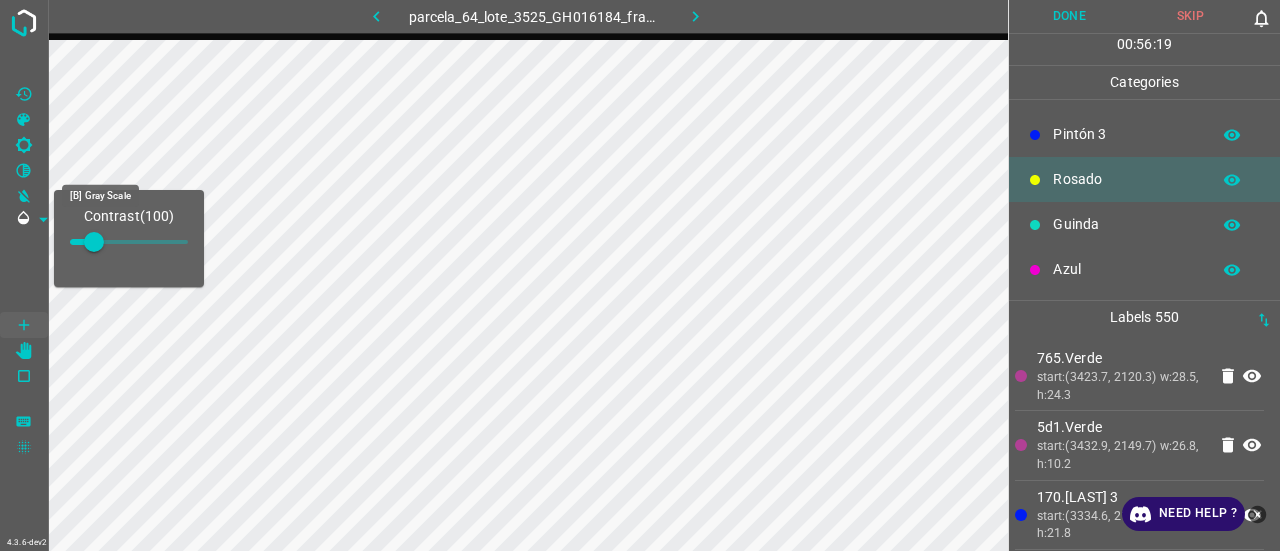click 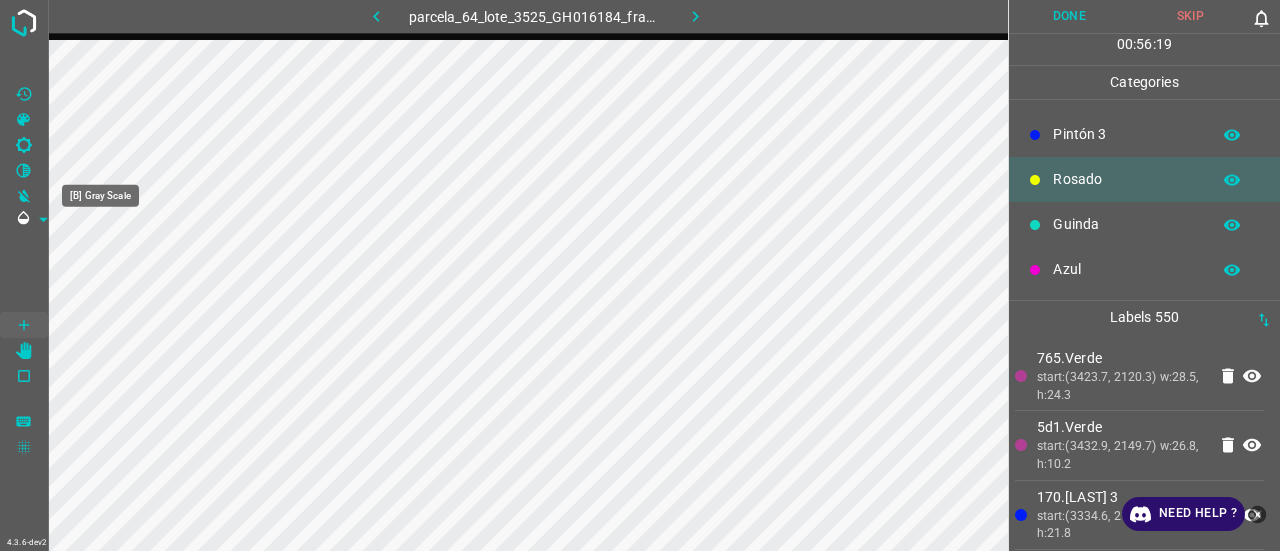 click 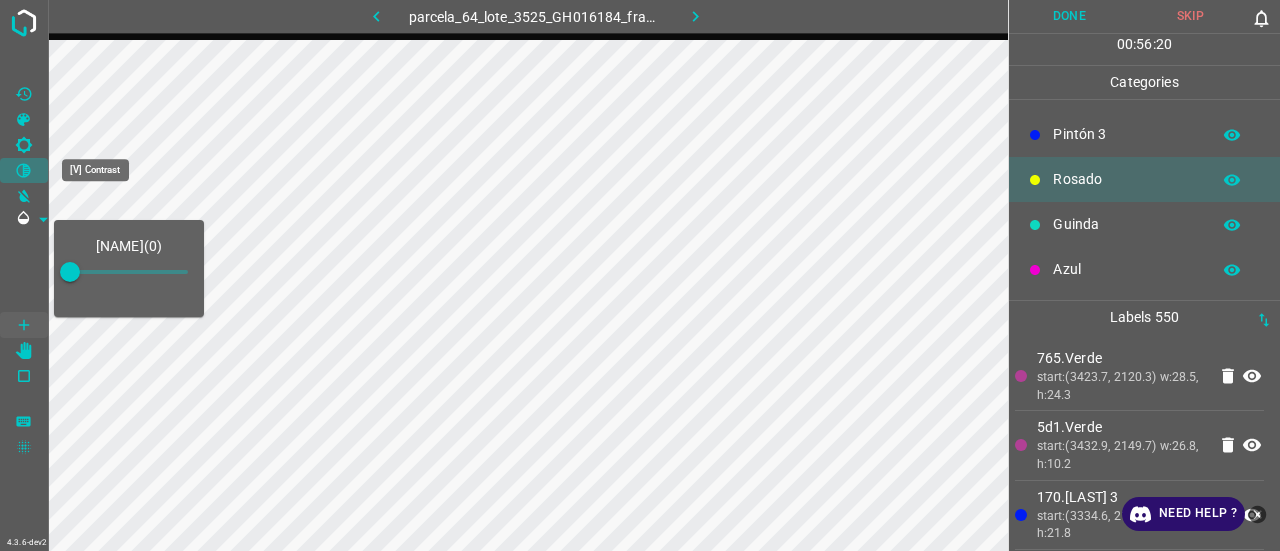 click at bounding box center (24, 171) 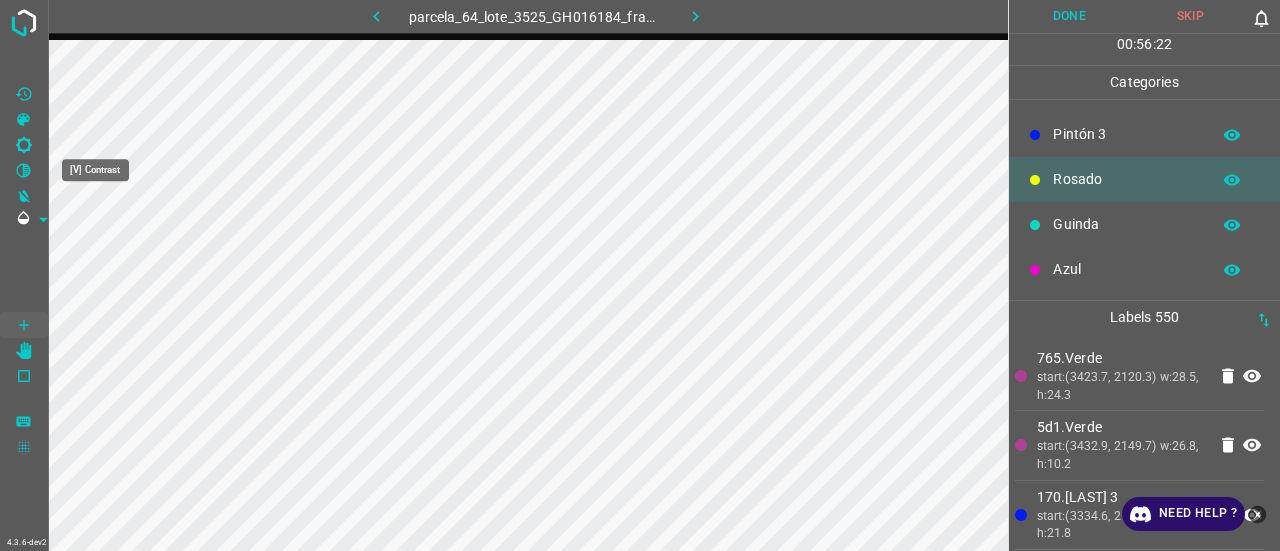 click 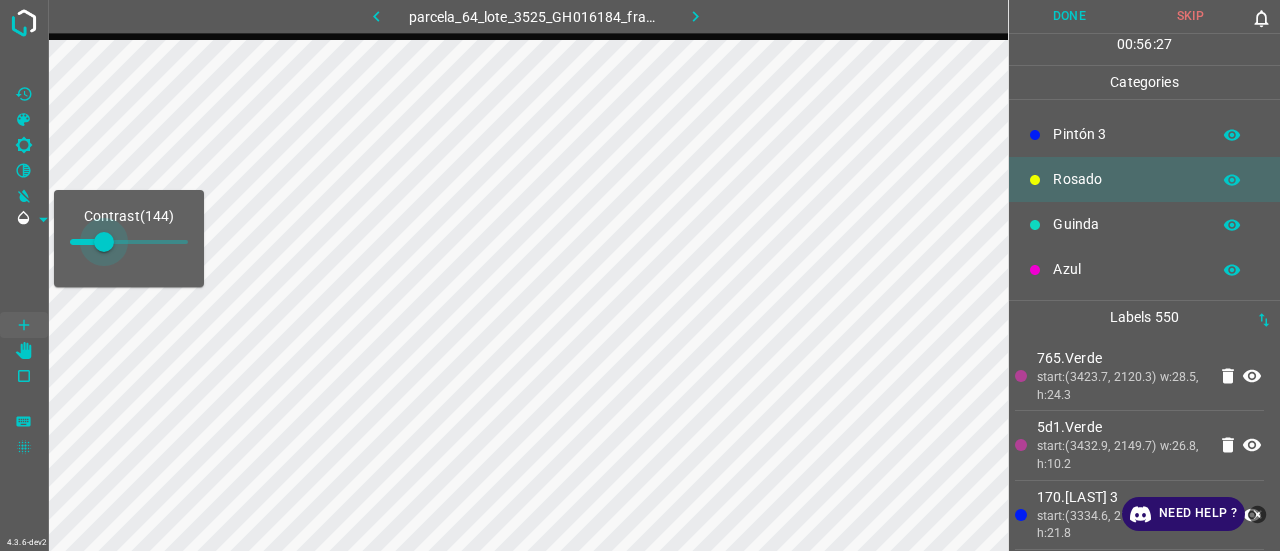 type on "136" 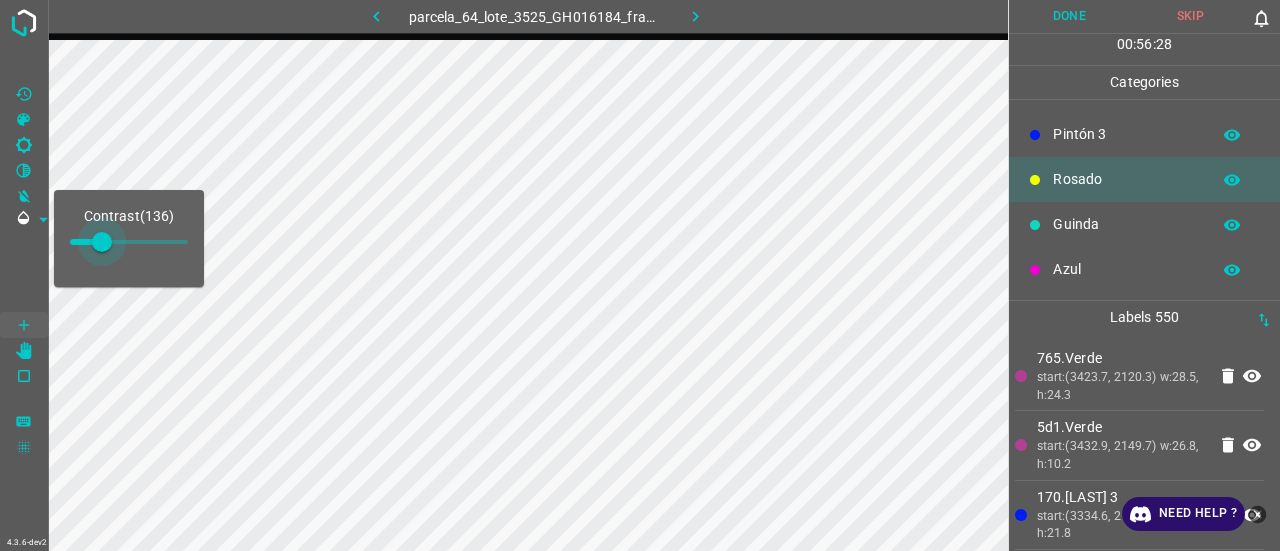 click at bounding box center [102, 242] 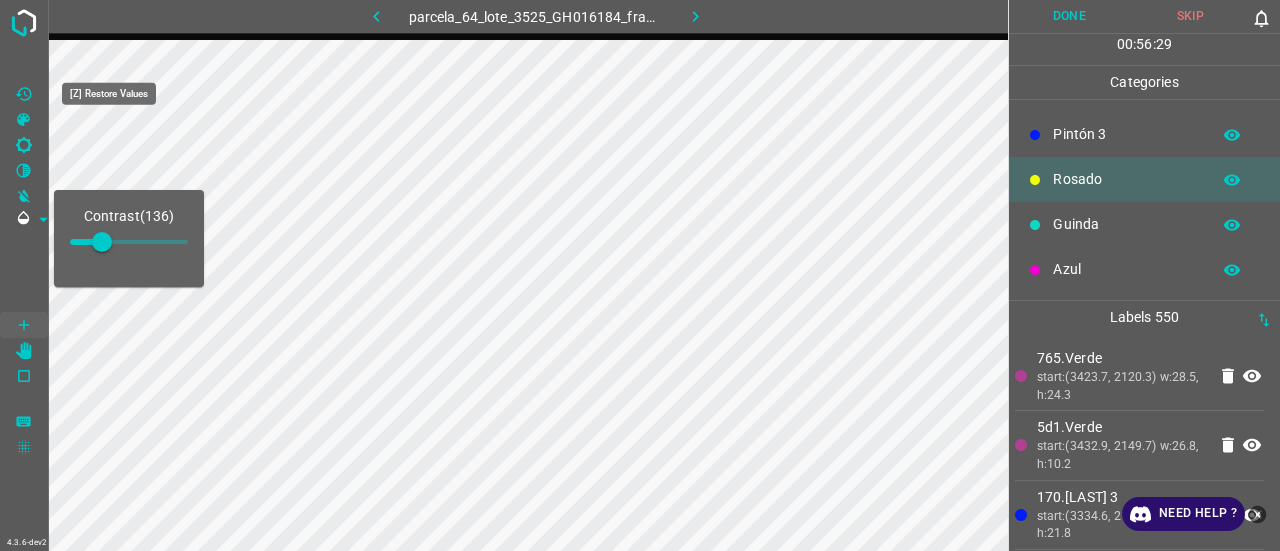 click 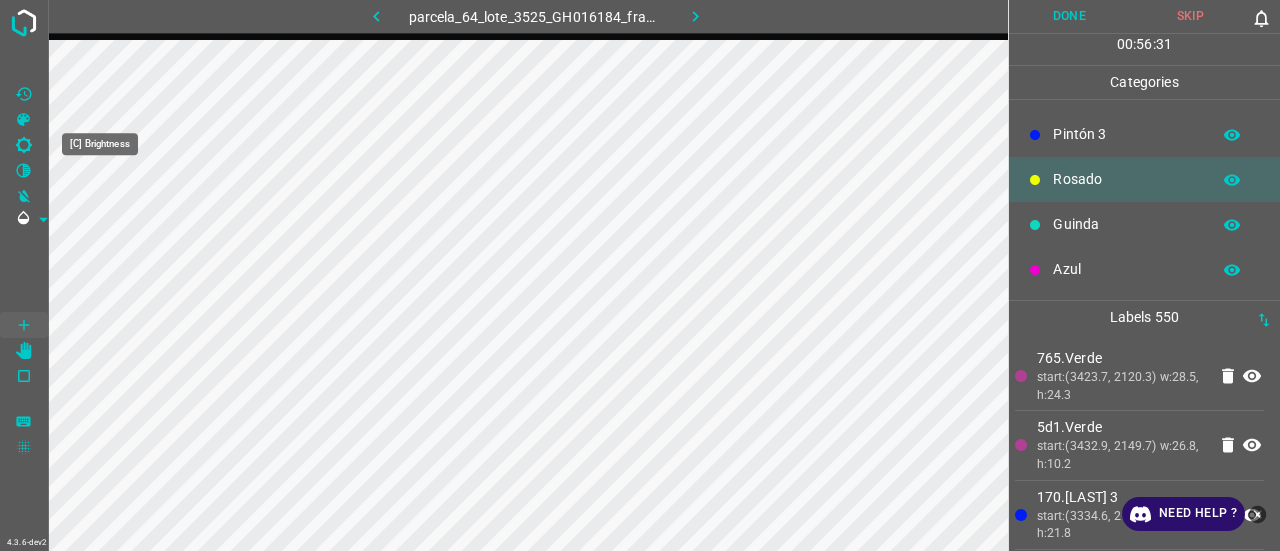 click 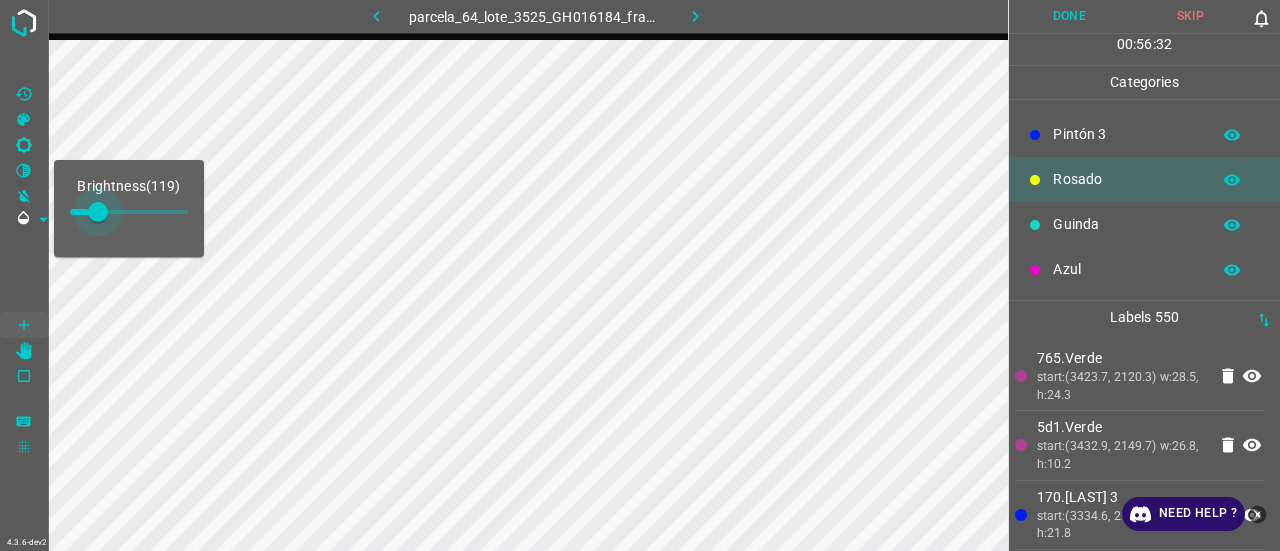 type on "127" 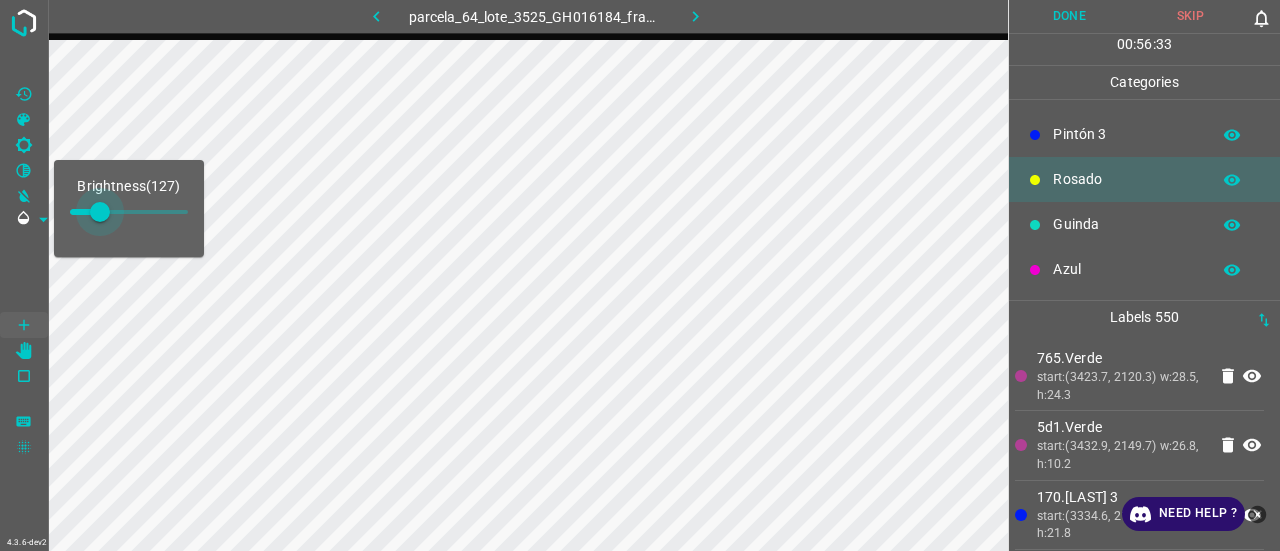 click at bounding box center [100, 212] 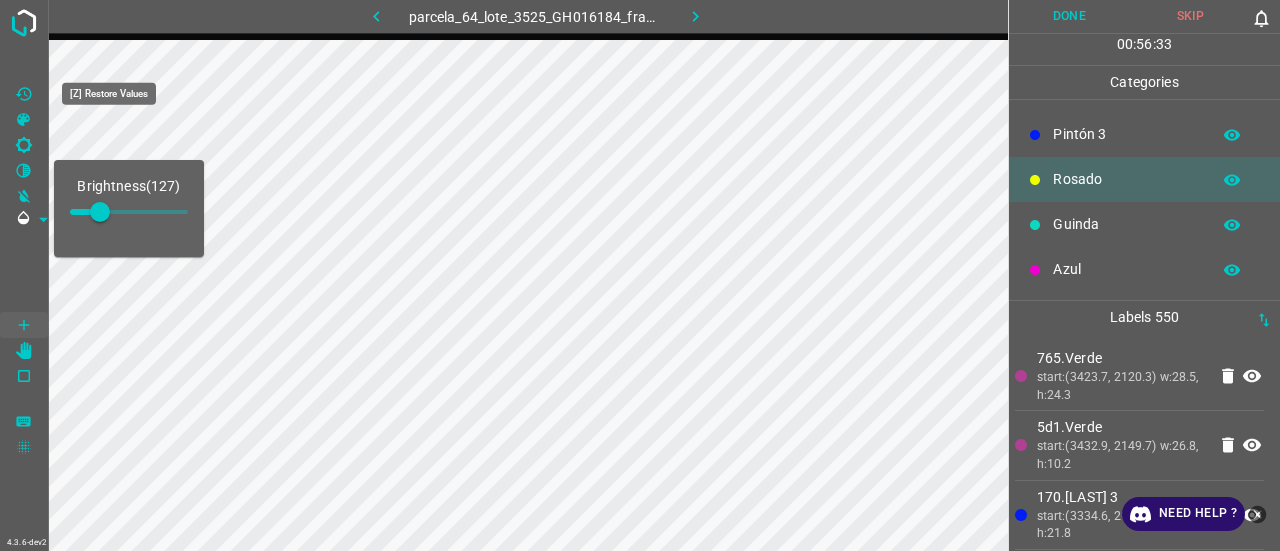 click 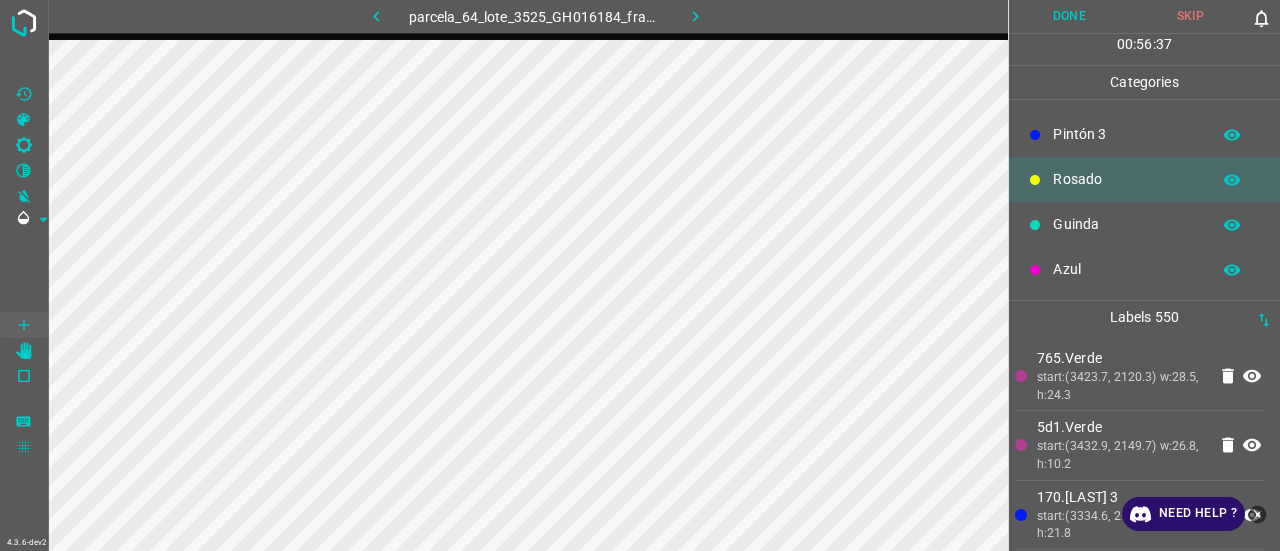 click on "start:(3432.9, 2149.7)
w:26.8, h:10.2" at bounding box center (1121, 455) 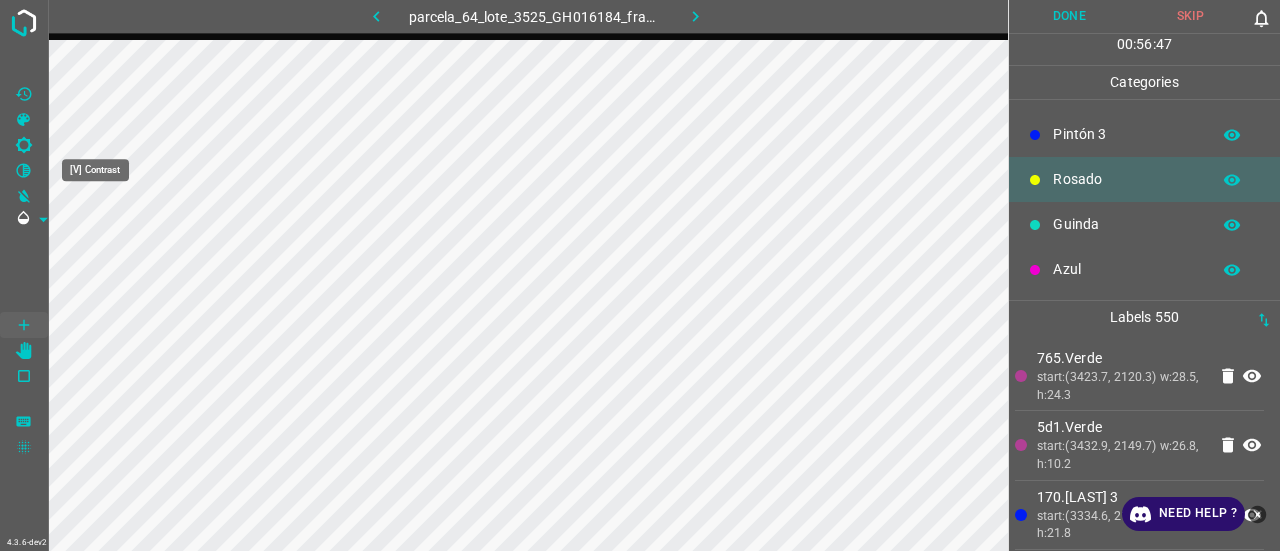 click at bounding box center [24, 171] 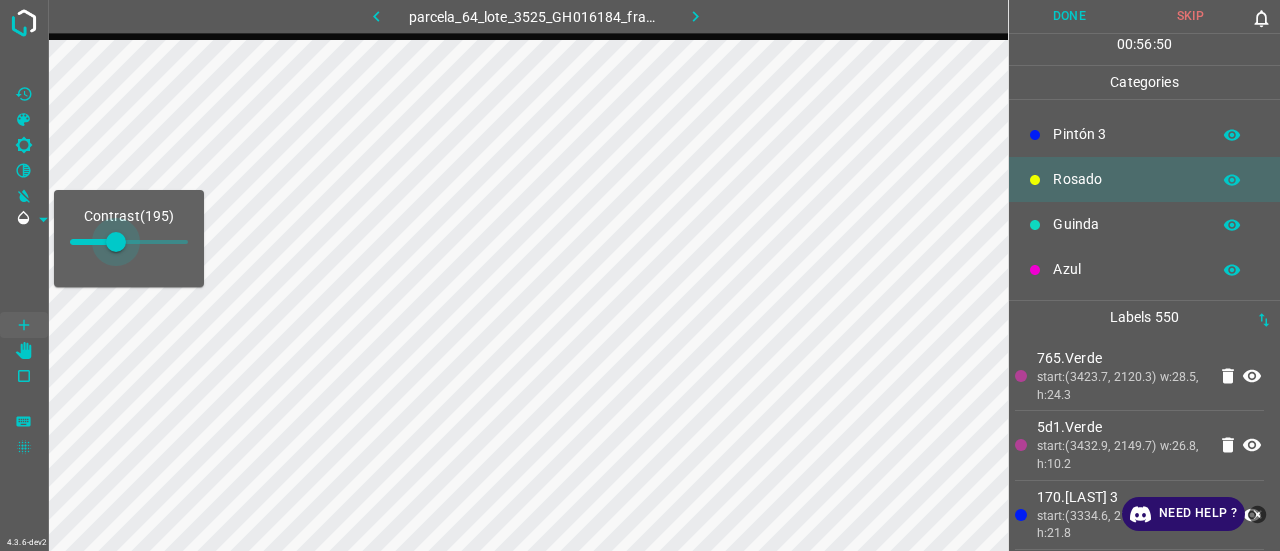 type on "203" 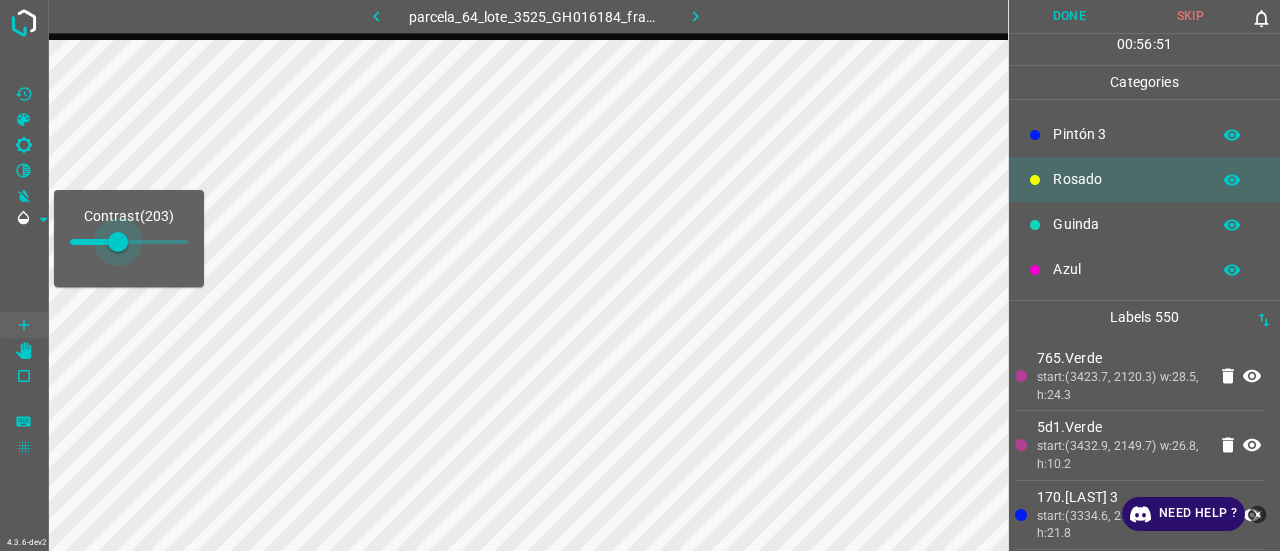 drag, startPoint x: 102, startPoint y: 241, endPoint x: 118, endPoint y: 245, distance: 16.492422 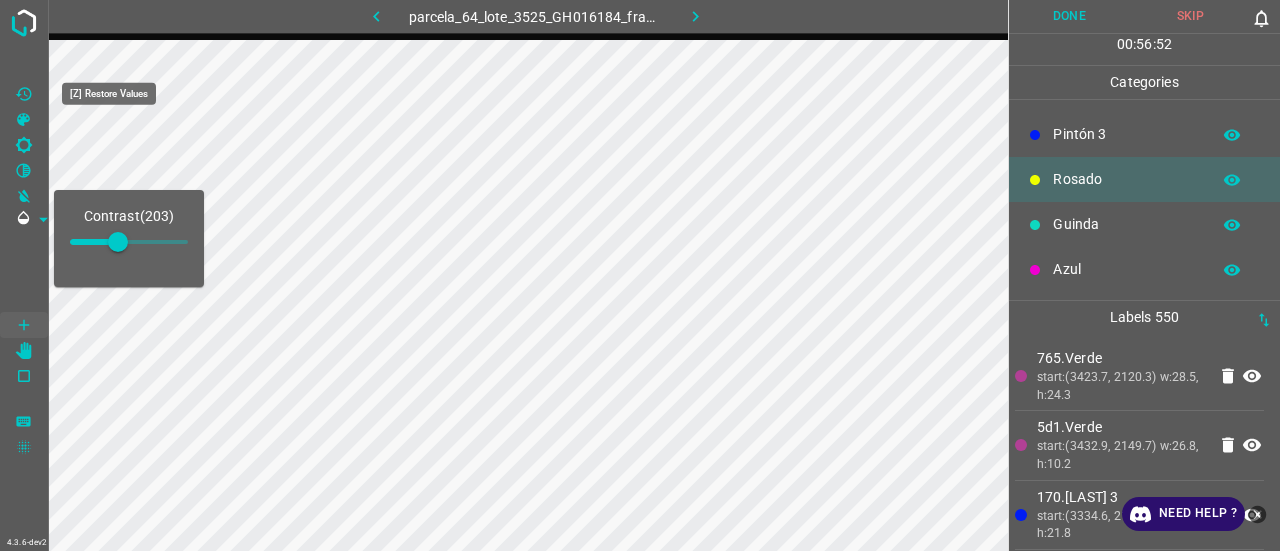 click at bounding box center (24, 94) 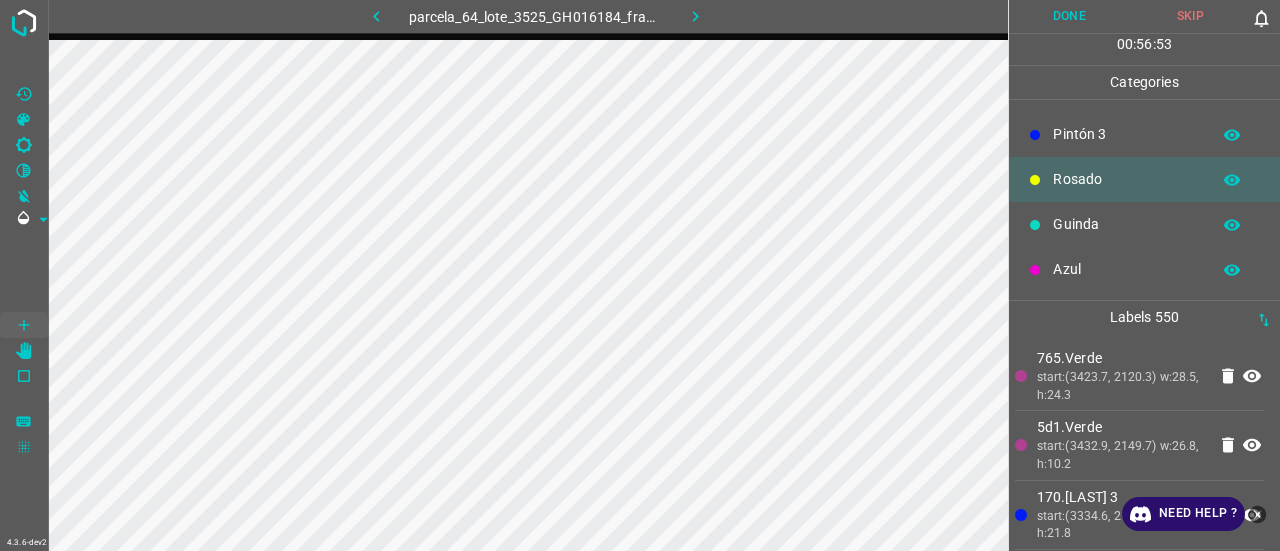 click on "Guinda" at bounding box center [1126, 224] 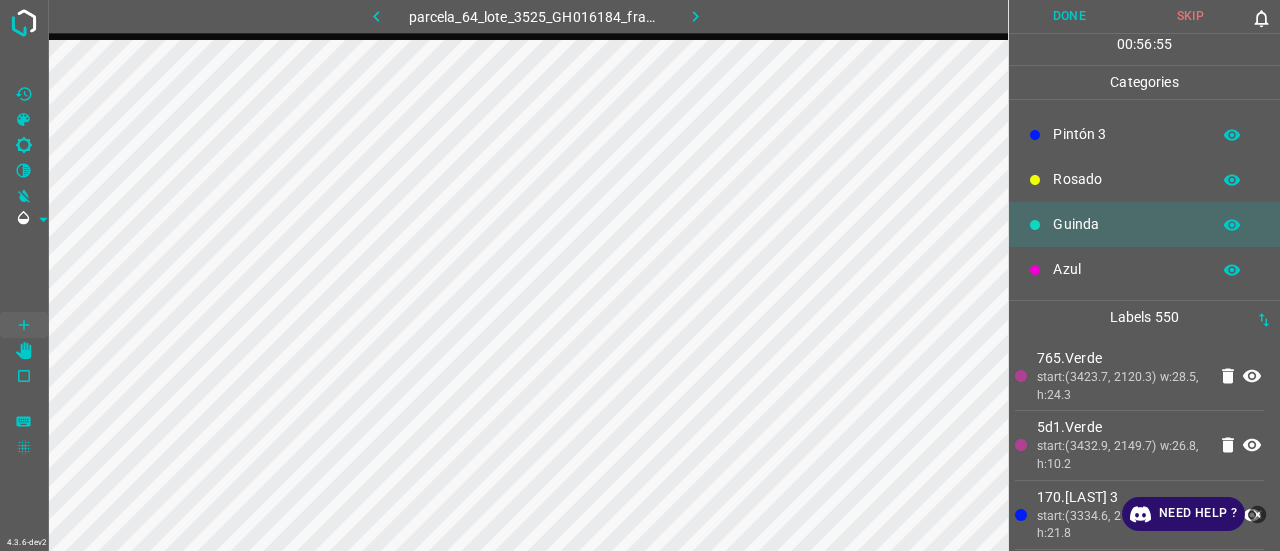 click on "Azul" at bounding box center [1126, 269] 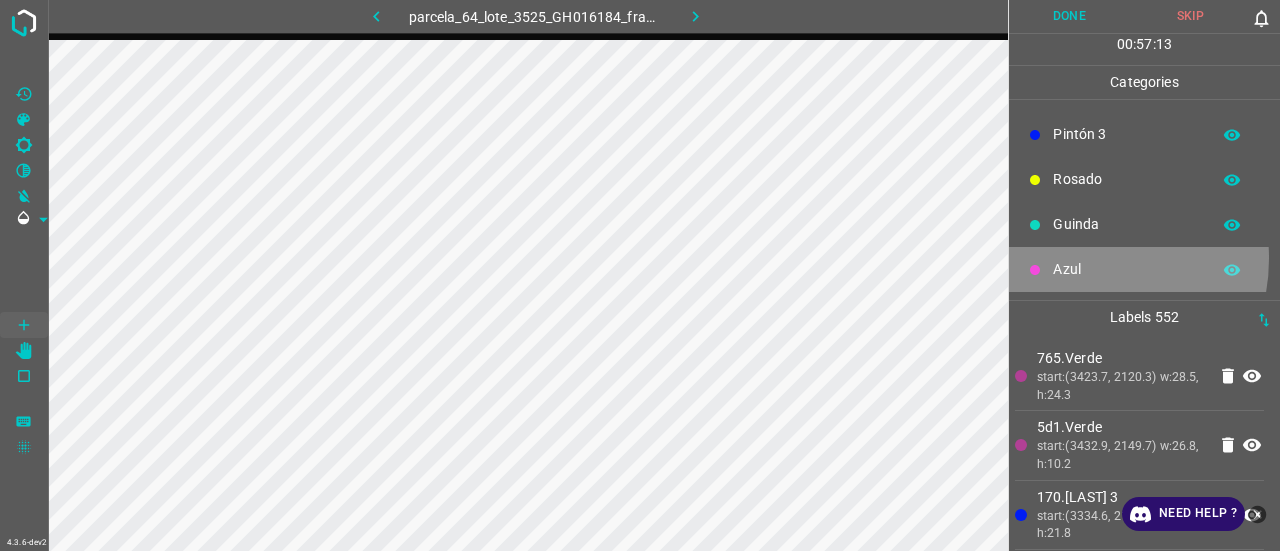 drag, startPoint x: 1078, startPoint y: 257, endPoint x: 1064, endPoint y: 263, distance: 15.231546 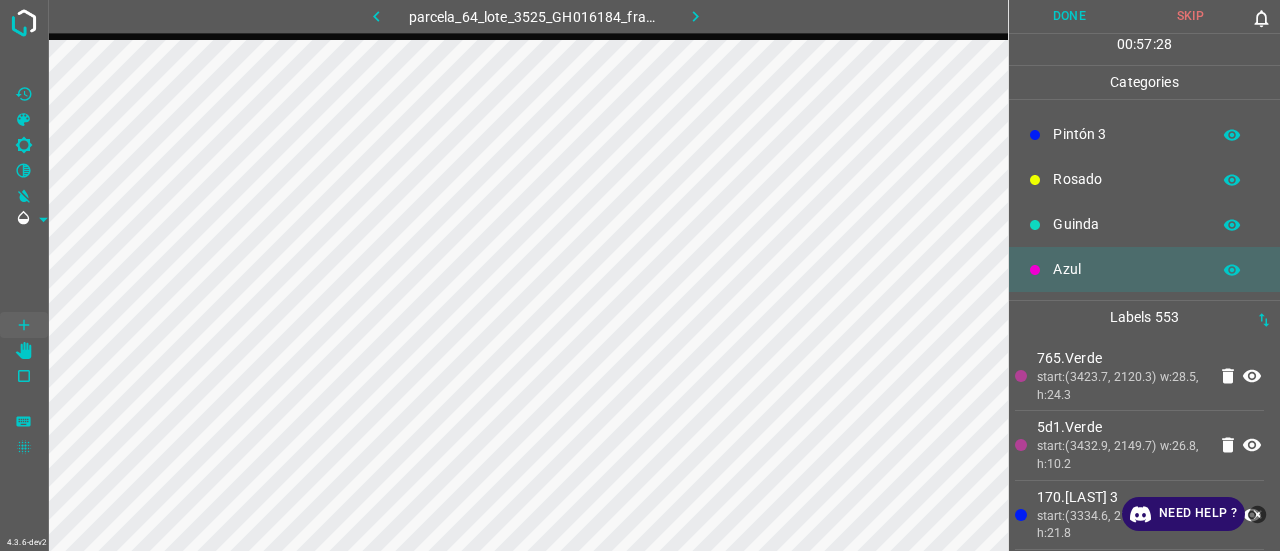 click at bounding box center [1035, 180] 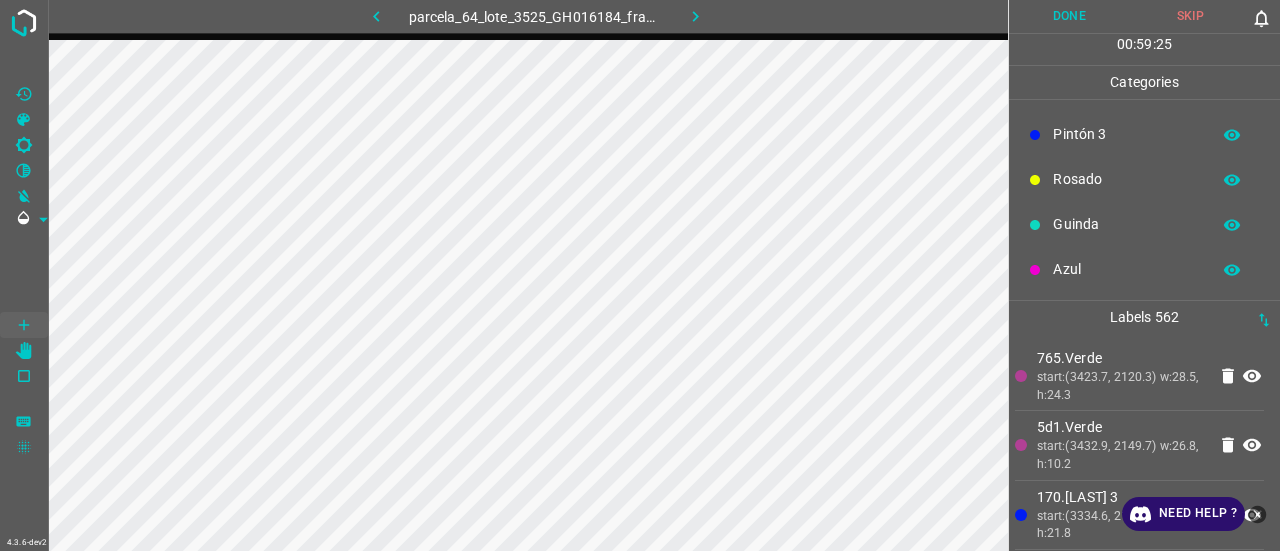 click on "start:(3423.7, 2120.3)
w:28.5, h:24.3" at bounding box center [1121, 386] 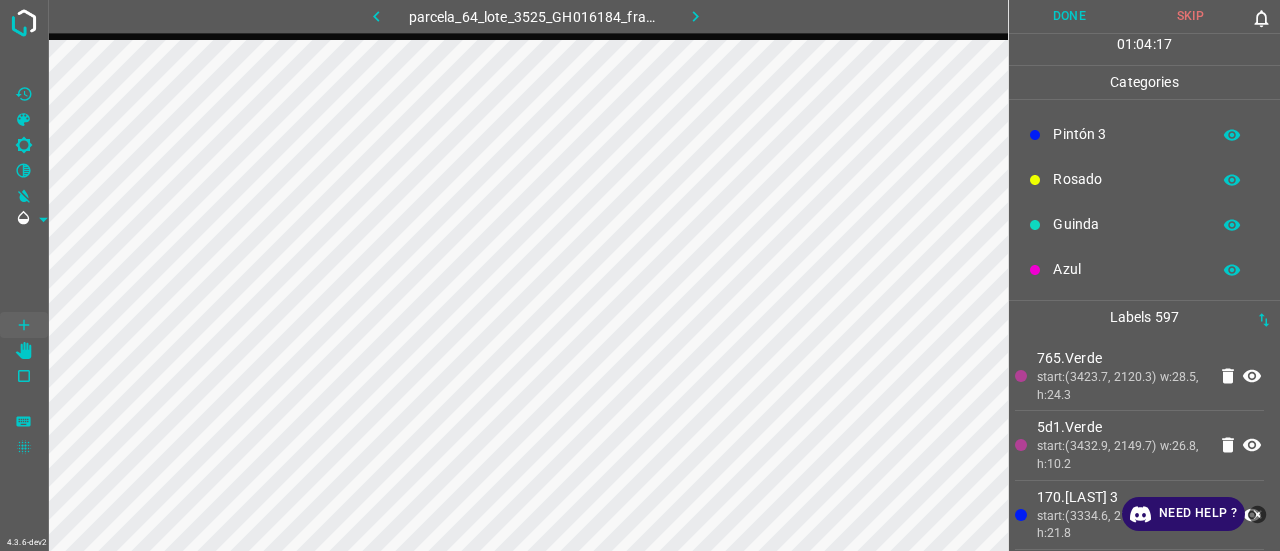 click on "parcela_64_lote_3525_GH016184_frame_00217_209943.jpg" at bounding box center (536, 19) 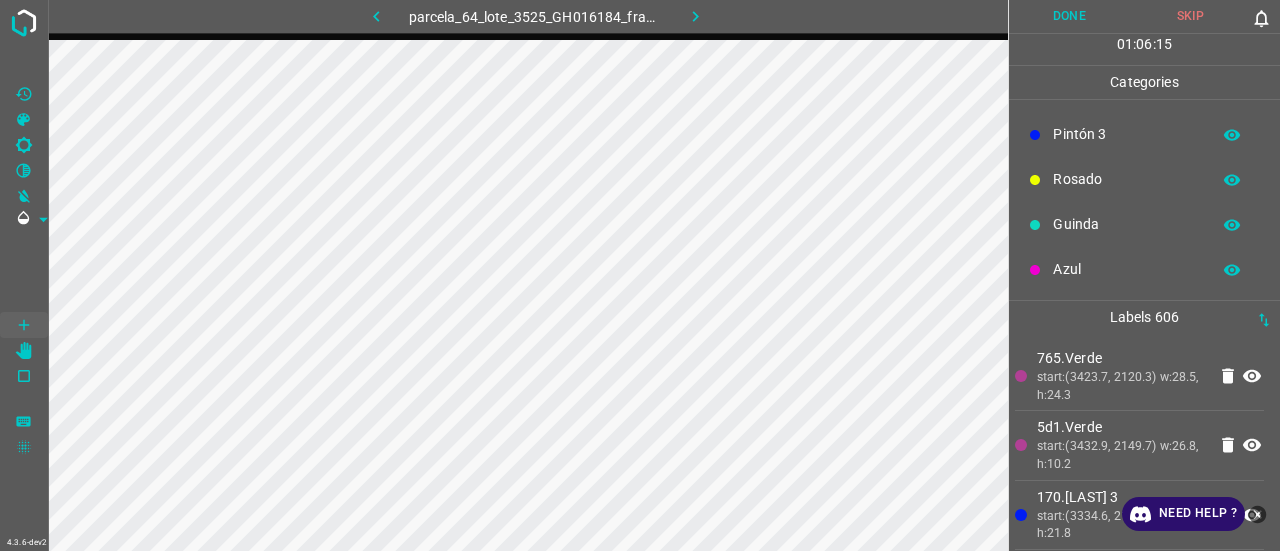 click on "765.Verde" at bounding box center (1121, 358) 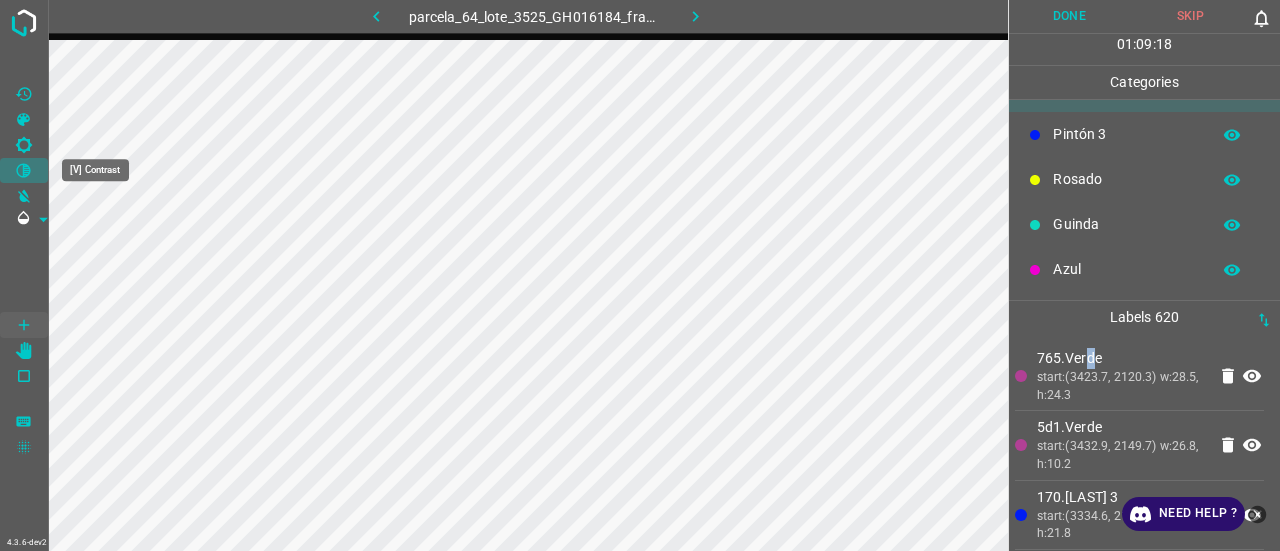 click 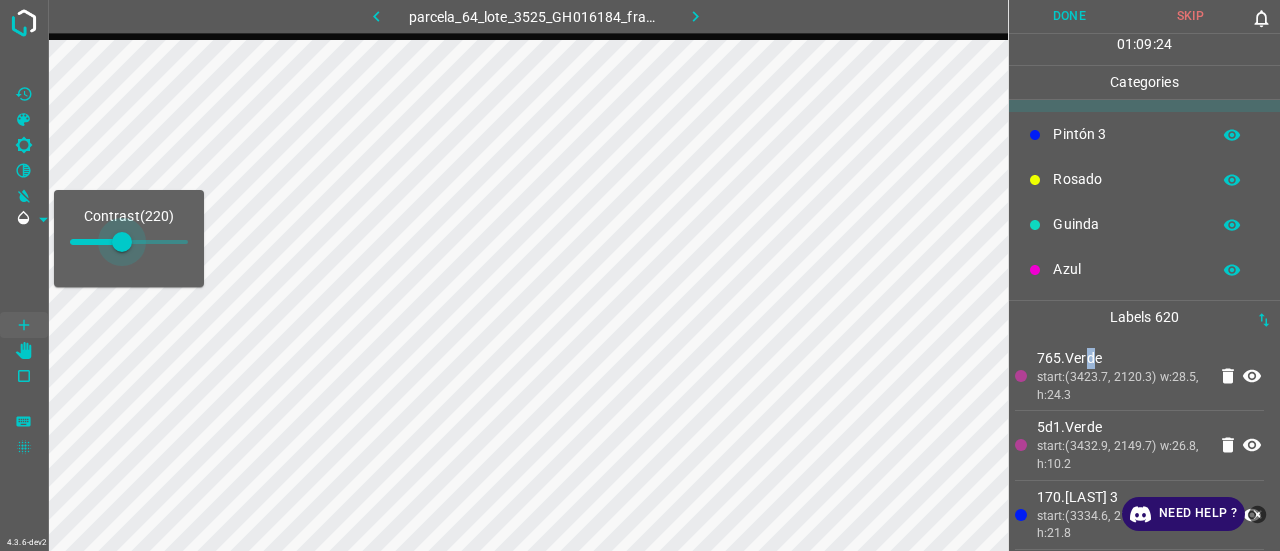 drag, startPoint x: 92, startPoint y: 246, endPoint x: 122, endPoint y: 244, distance: 30.066593 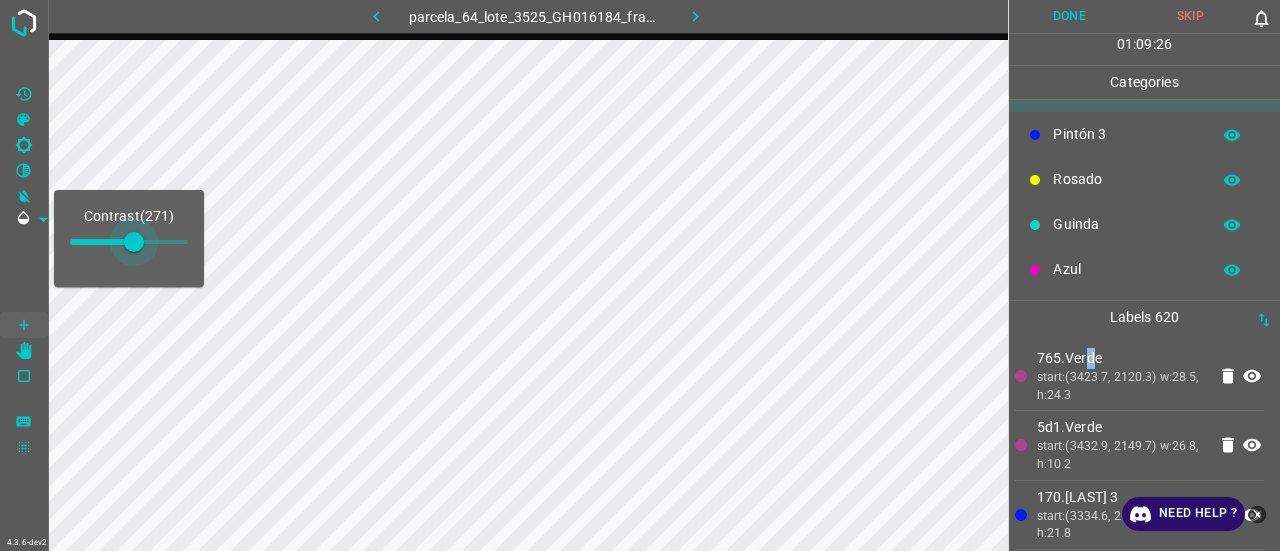 type on "271" 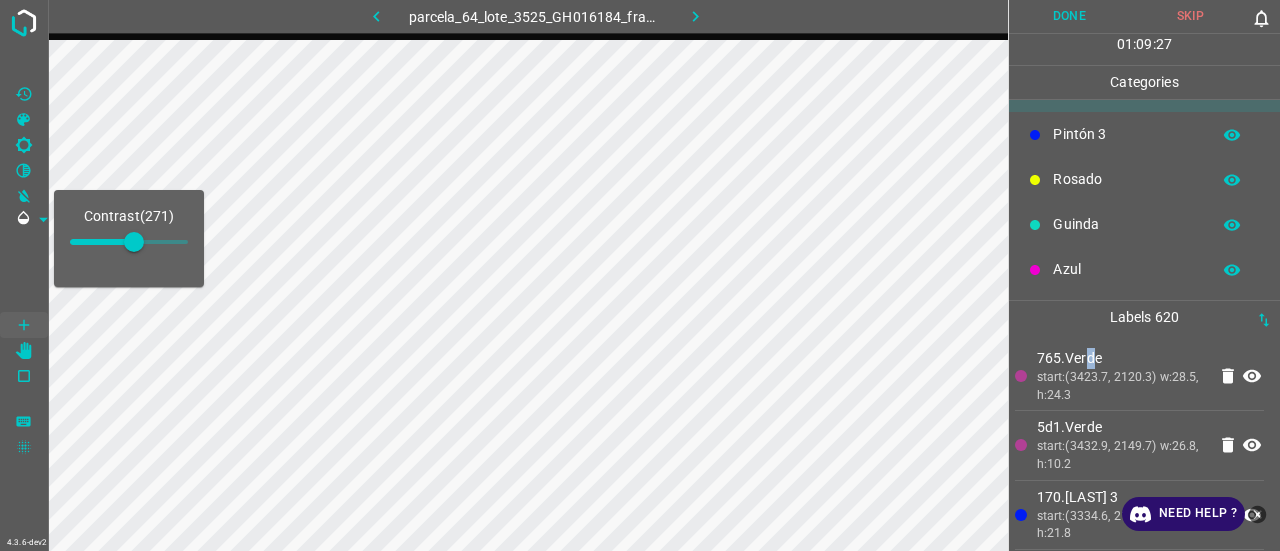click on "5d1.Verde" at bounding box center [1121, 427] 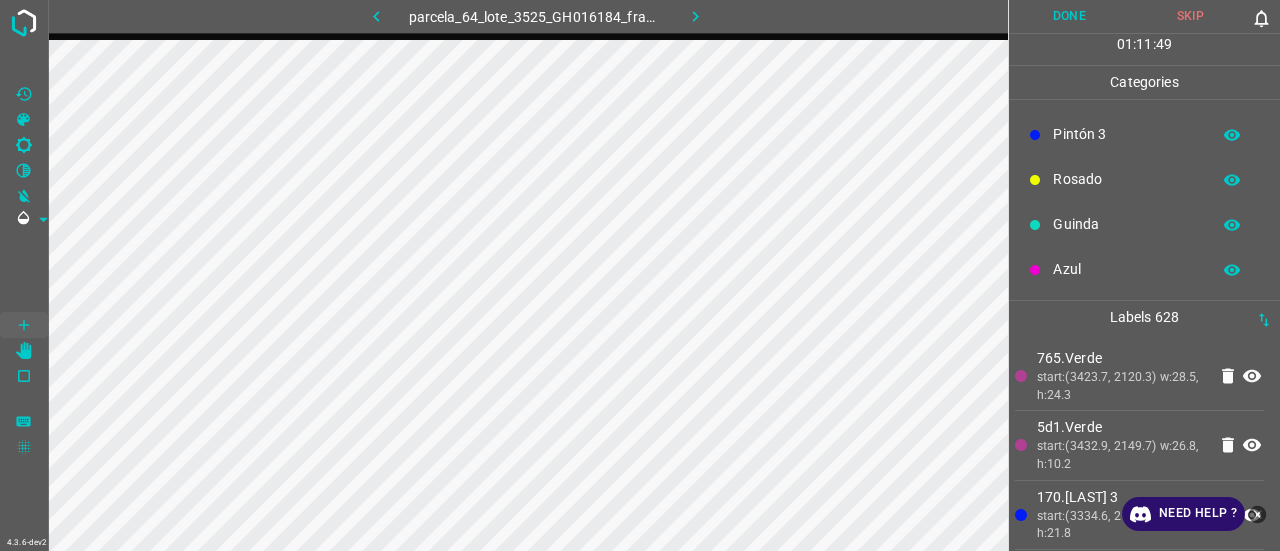 click on "start:(3423.7, 2120.3)
w:28.5, h:24.3" at bounding box center [1121, 386] 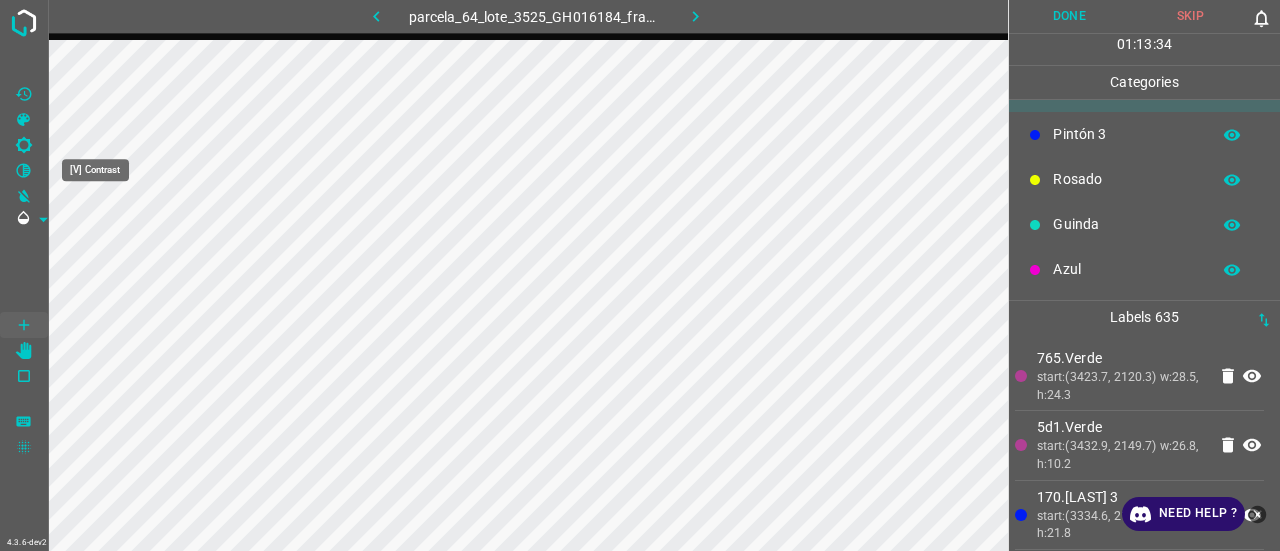 click 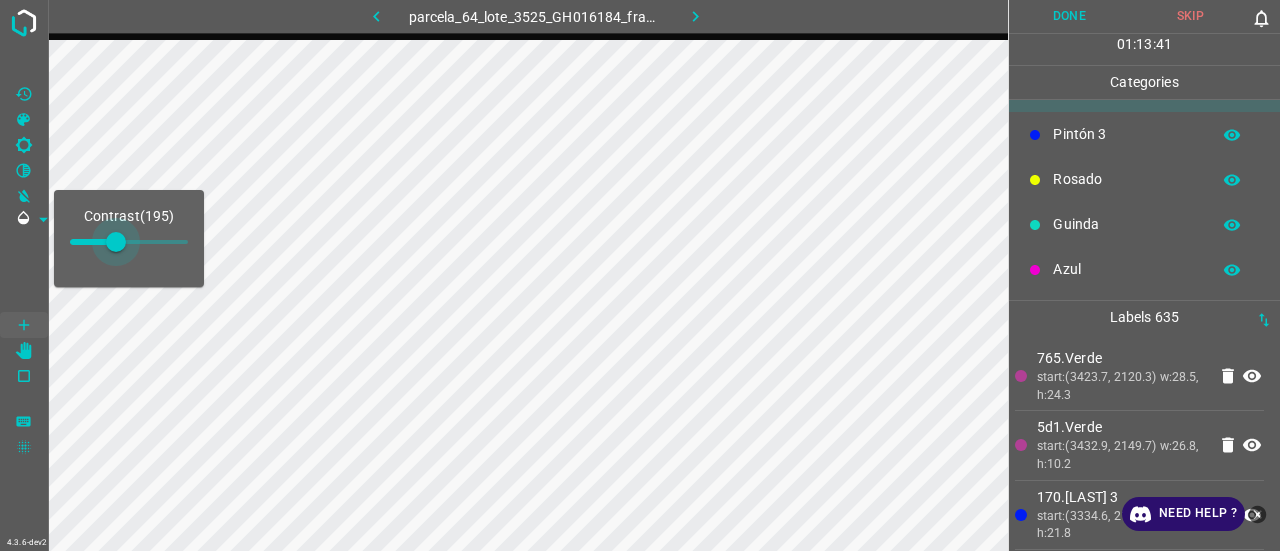 type on "203" 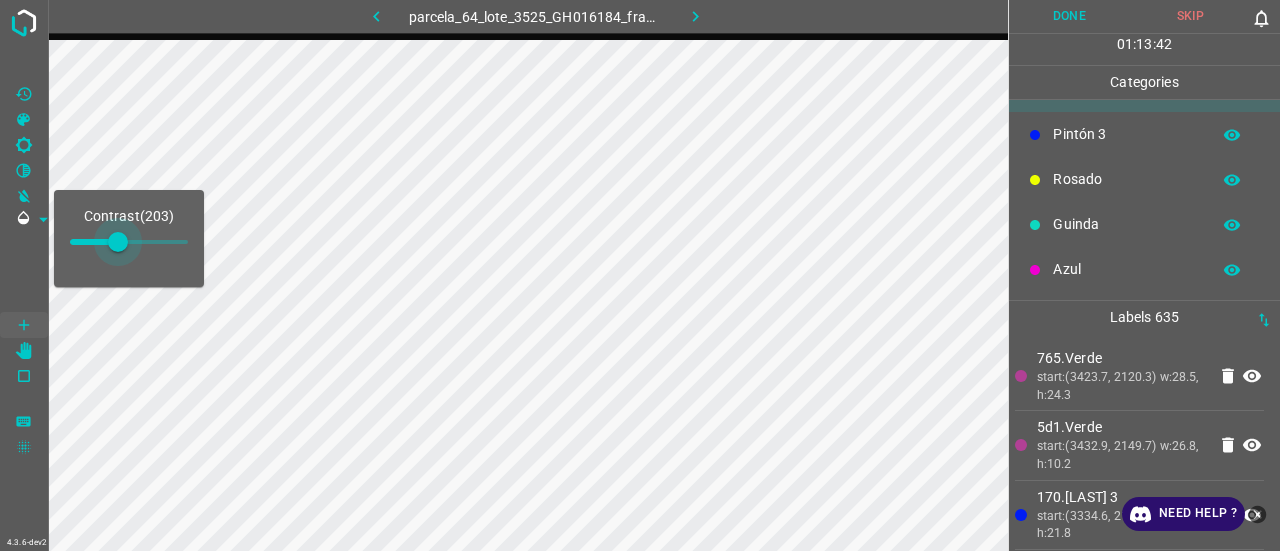 drag, startPoint x: 132, startPoint y: 248, endPoint x: 118, endPoint y: 250, distance: 14.142136 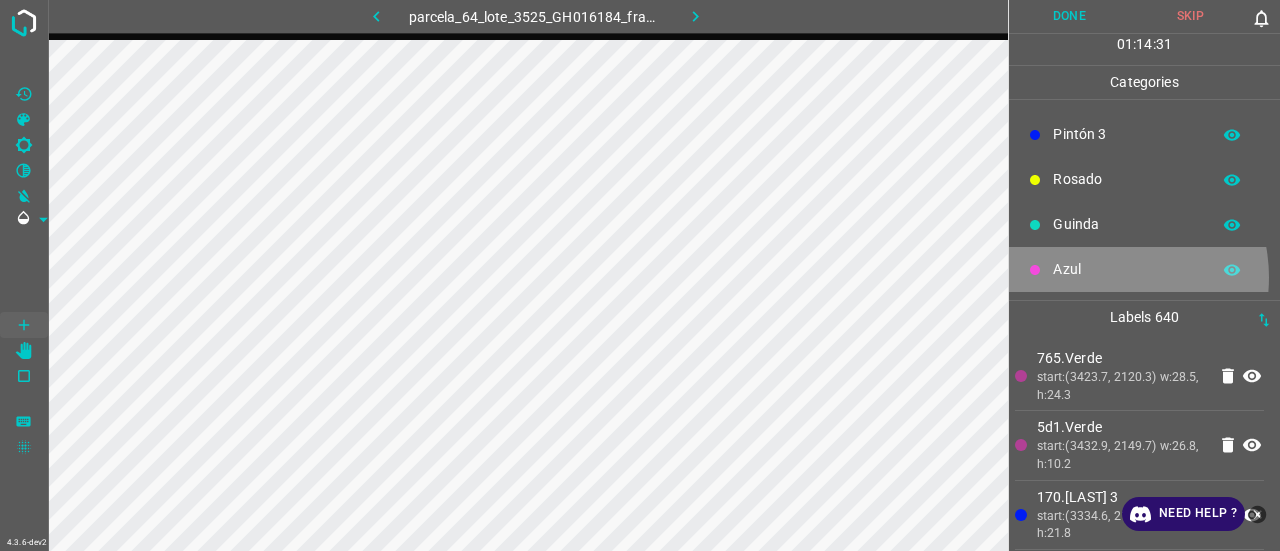 click on "Azul" at bounding box center (1126, 269) 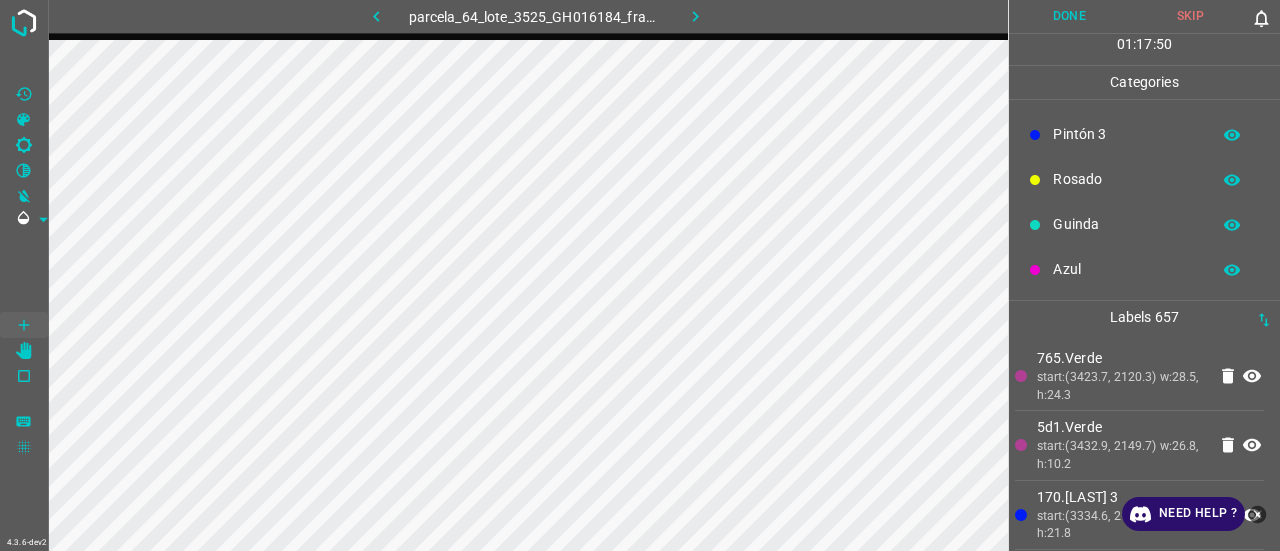 click on "parcela_64_lote_3525_GH016184_frame_00217_209943.jpg" at bounding box center [536, 16] 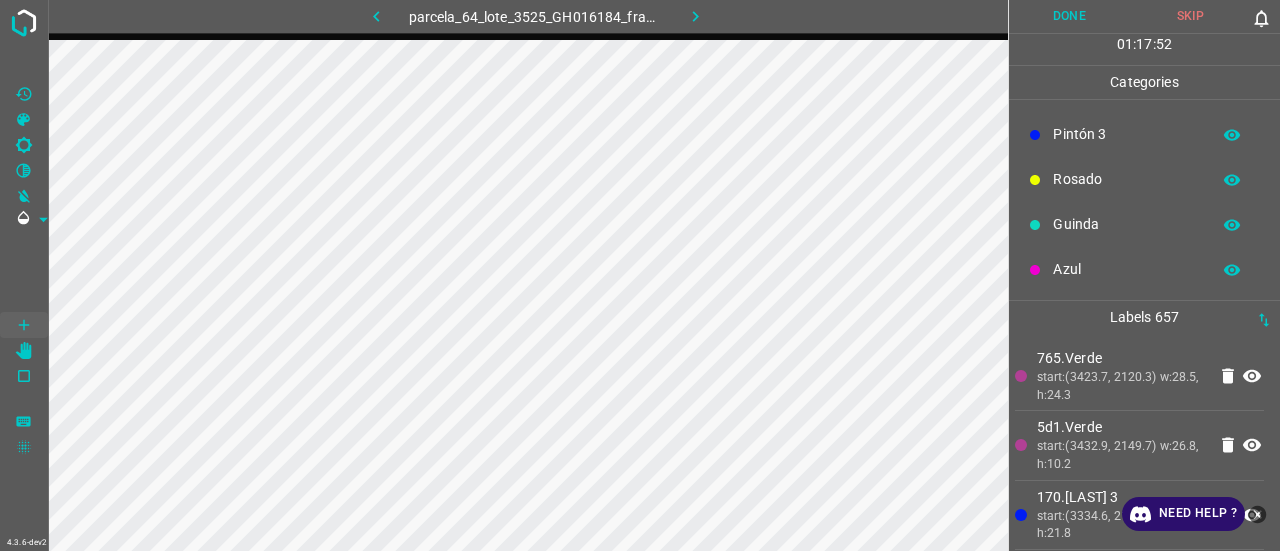 click on "start:(3423.7, 2120.3)
w:28.5, h:24.3" at bounding box center [1121, 386] 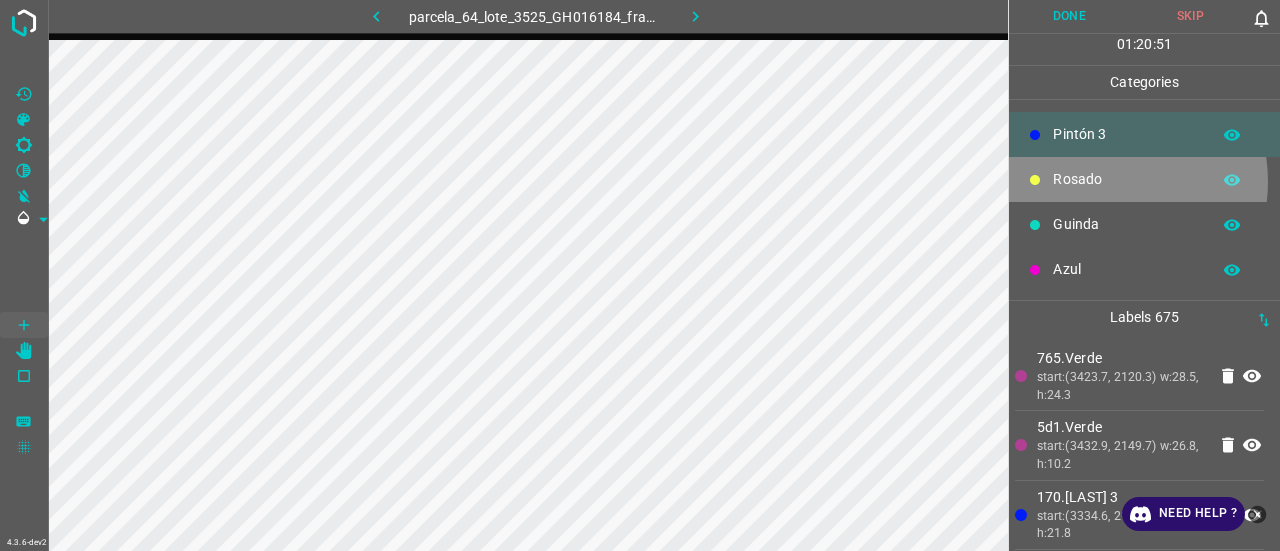 drag, startPoint x: 1101, startPoint y: 180, endPoint x: 1087, endPoint y: 182, distance: 14.142136 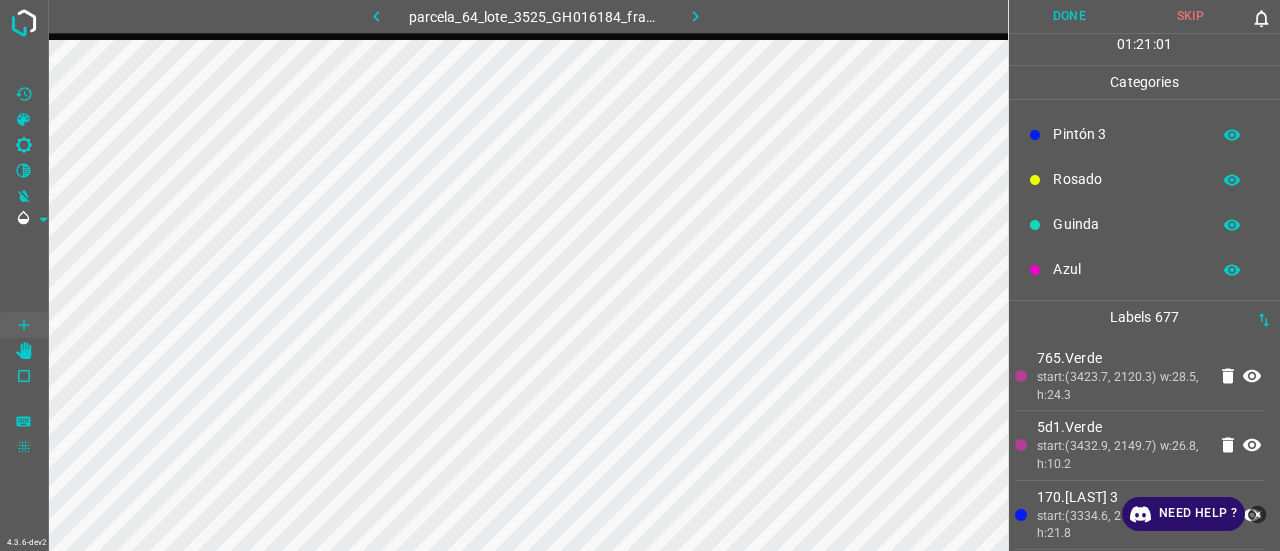 click on "Rosado" at bounding box center [1126, 179] 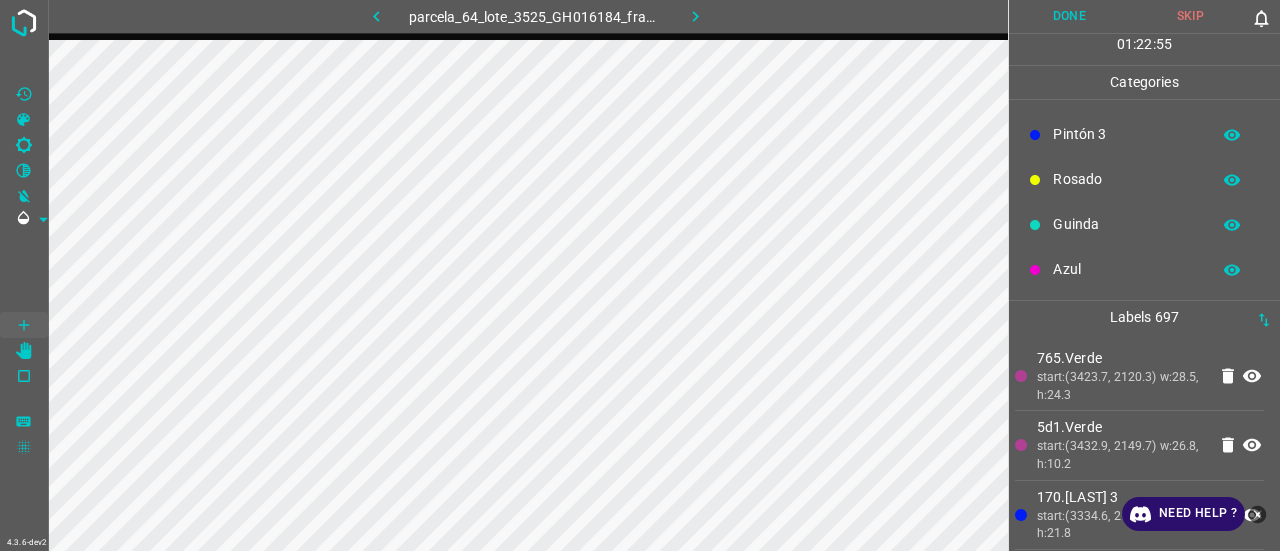 drag, startPoint x: 1095, startPoint y: 280, endPoint x: 1083, endPoint y: 284, distance: 12.649111 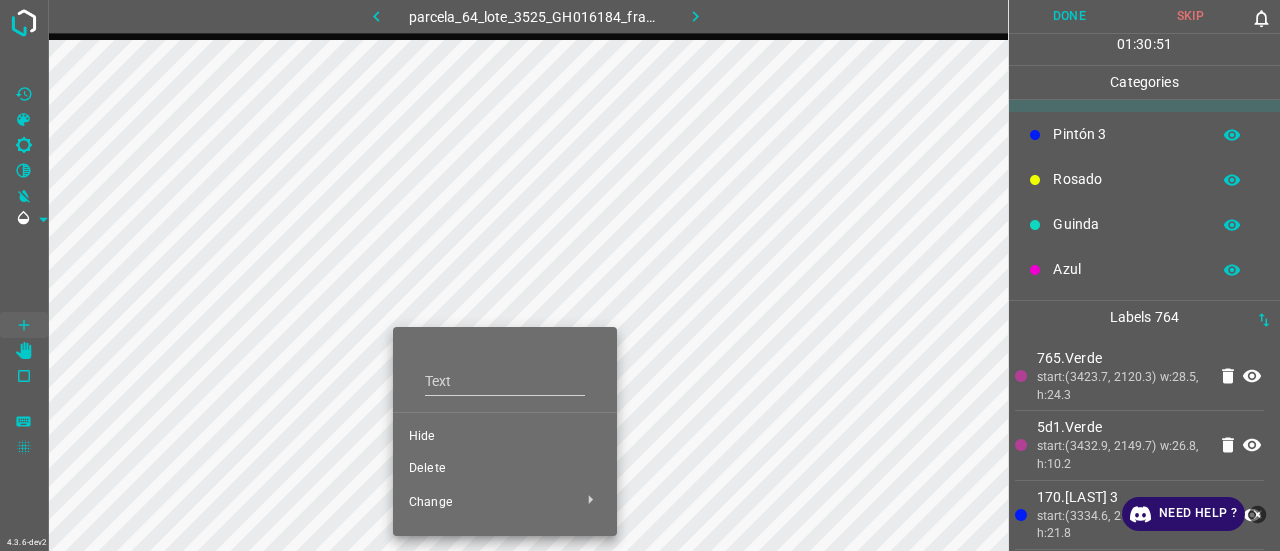 click at bounding box center [640, 275] 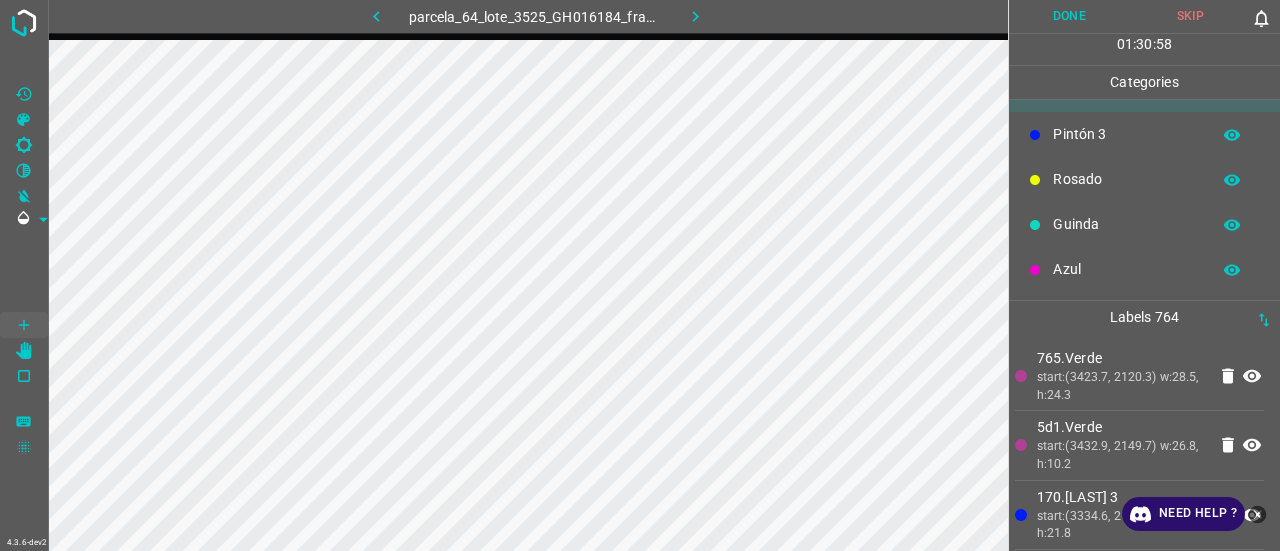 click on "Guinda" at bounding box center [1126, 224] 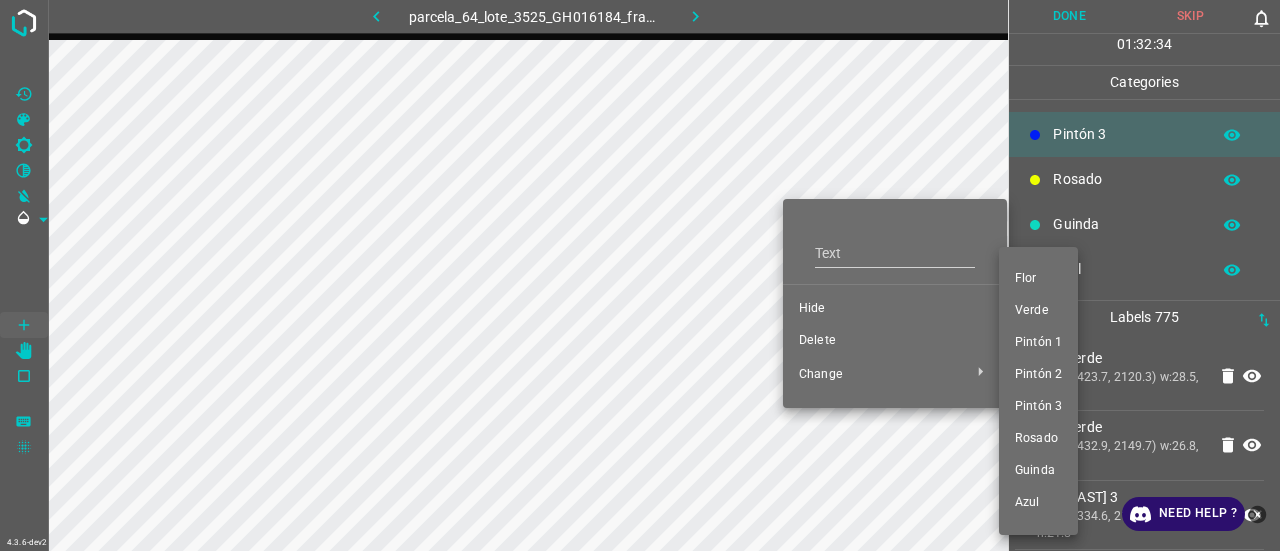 drag, startPoint x: 1039, startPoint y: 374, endPoint x: 785, endPoint y: 248, distance: 283.53482 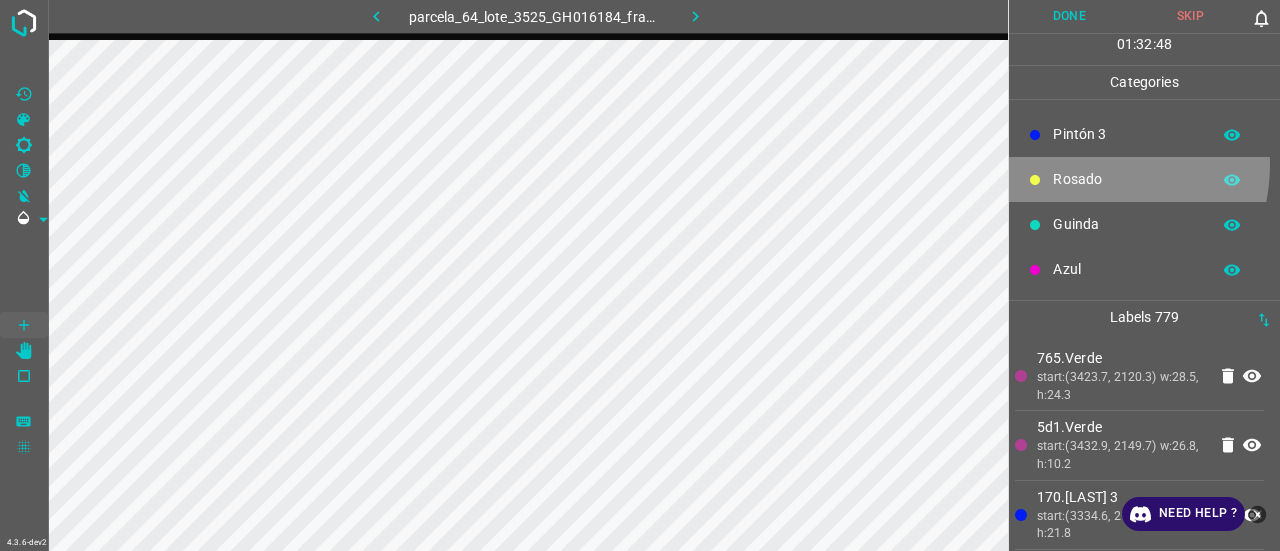 drag, startPoint x: 1075, startPoint y: 162, endPoint x: 1063, endPoint y: 168, distance: 13.416408 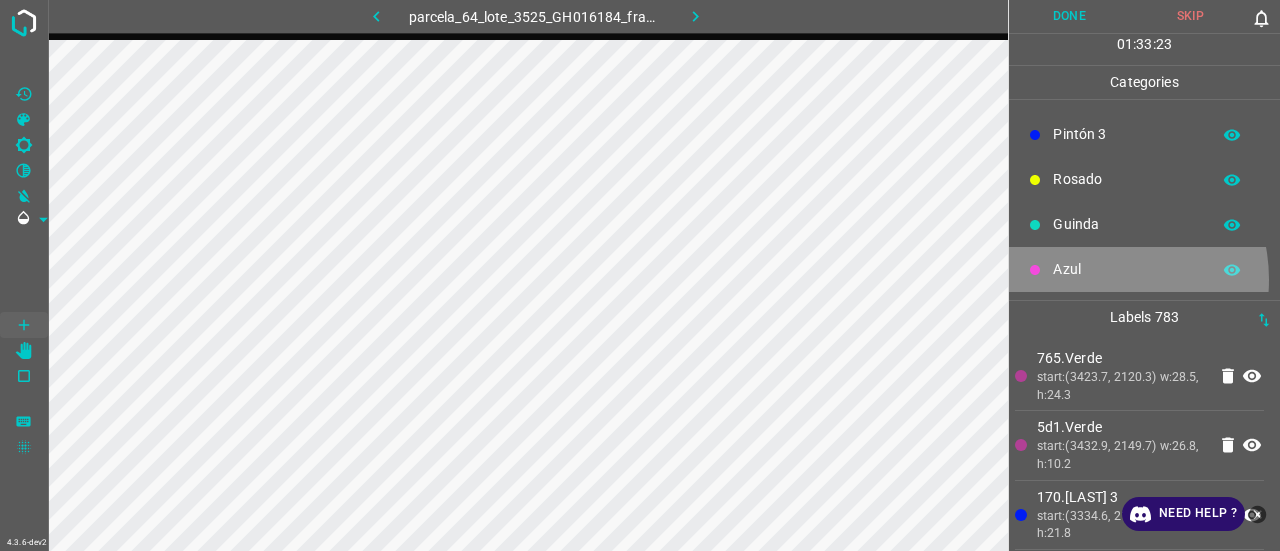 drag, startPoint x: 1097, startPoint y: 278, endPoint x: 1071, endPoint y: 280, distance: 26.076809 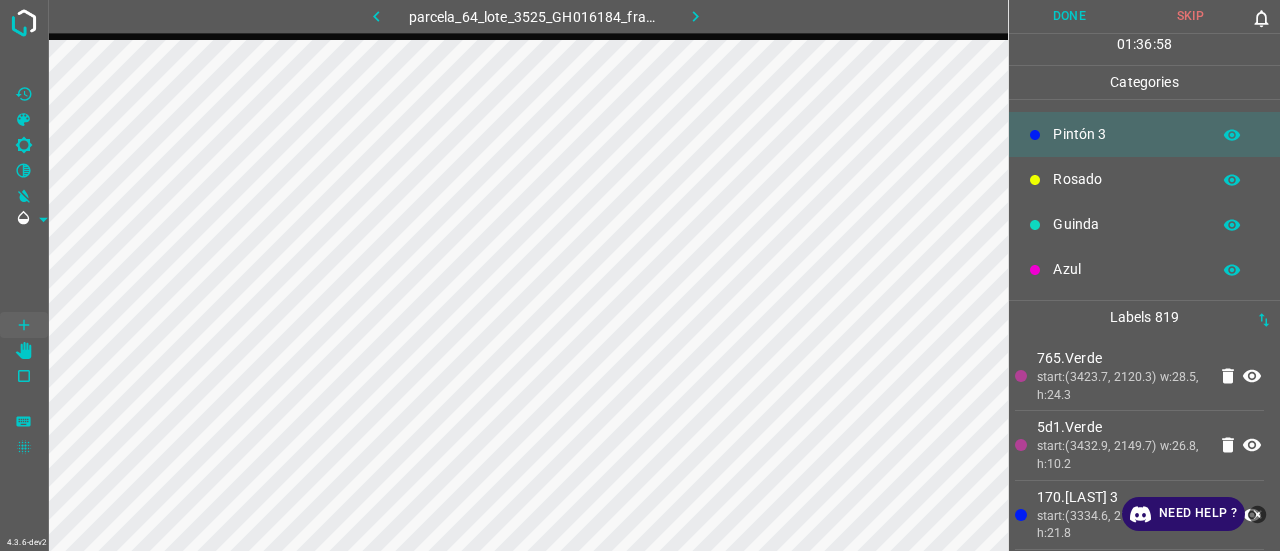 click on "Rosado" at bounding box center (1126, 179) 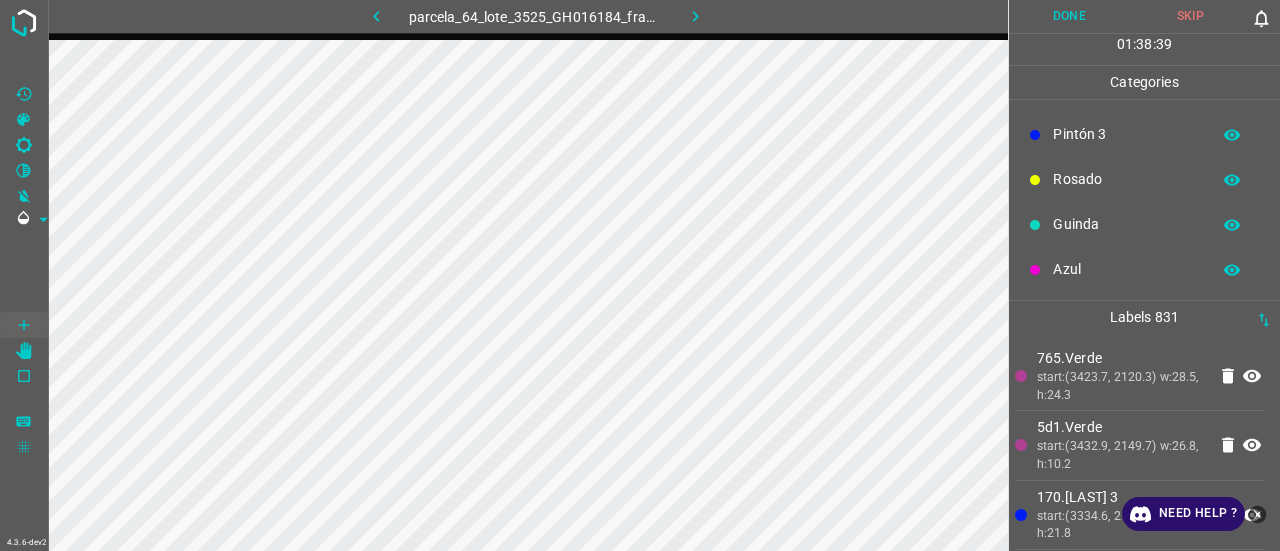 click on "Azul" at bounding box center [1126, 269] 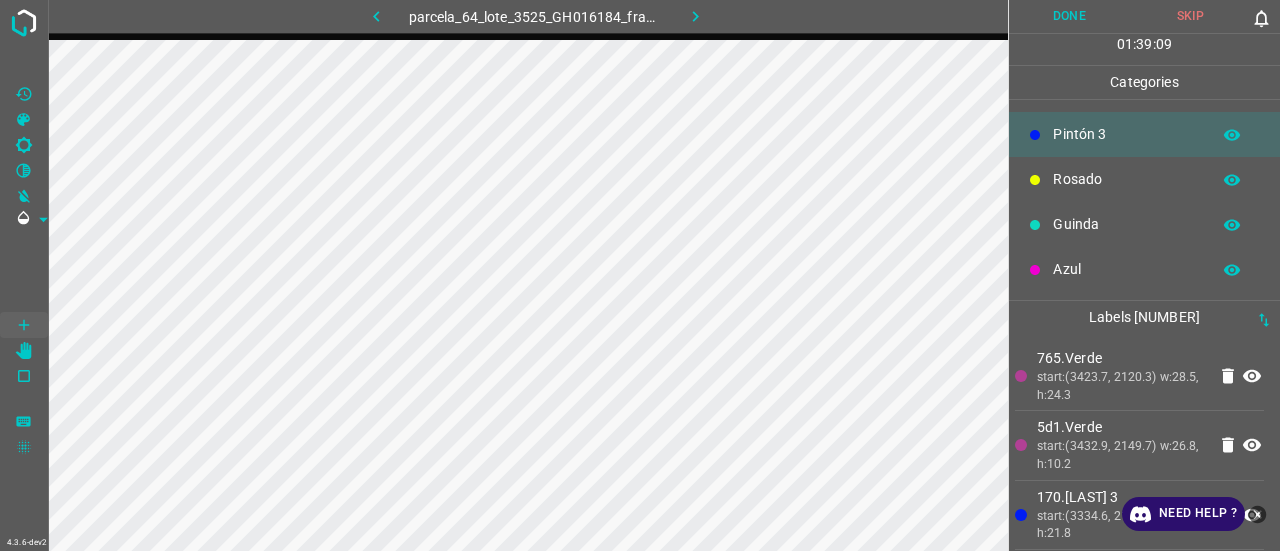 click on "Rosado" at bounding box center (1126, 179) 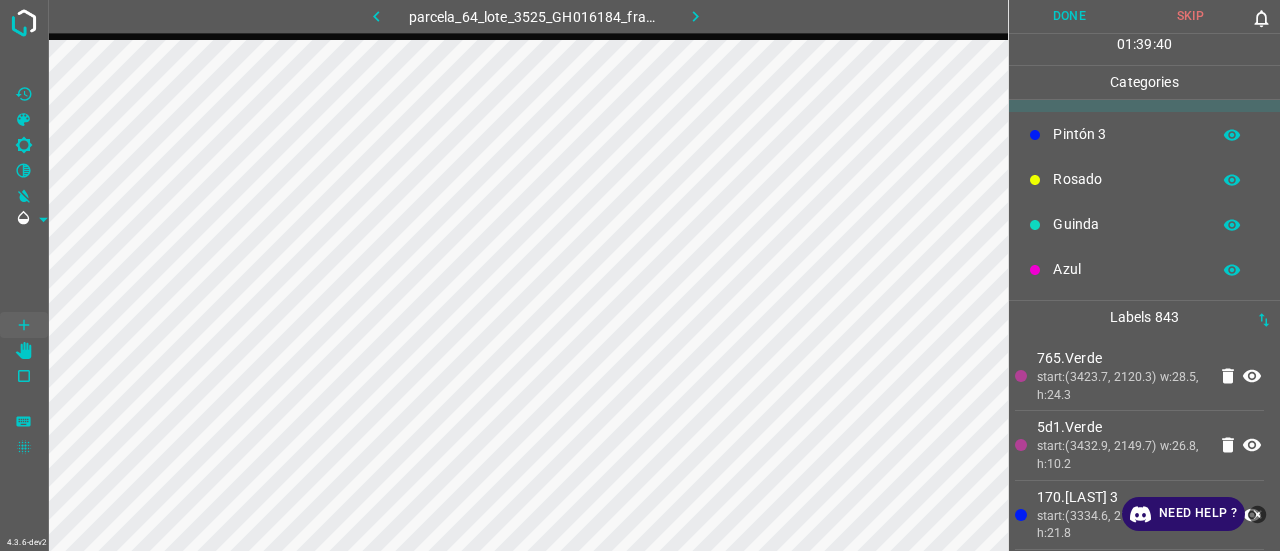 click on "Guinda" at bounding box center (1126, 224) 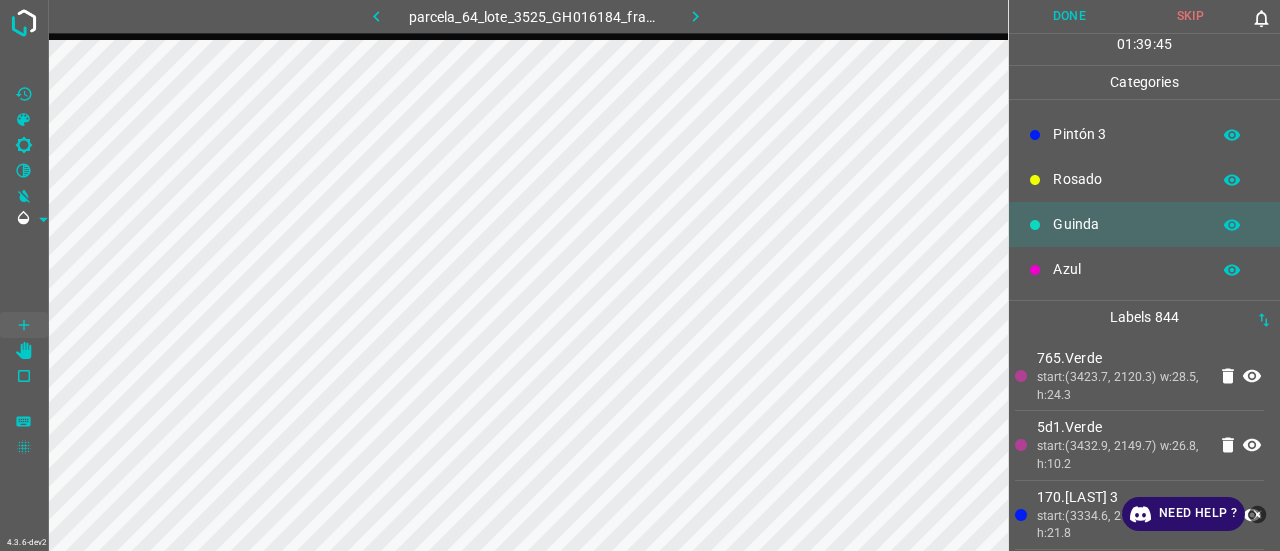 click on "Rosado" at bounding box center [1126, 179] 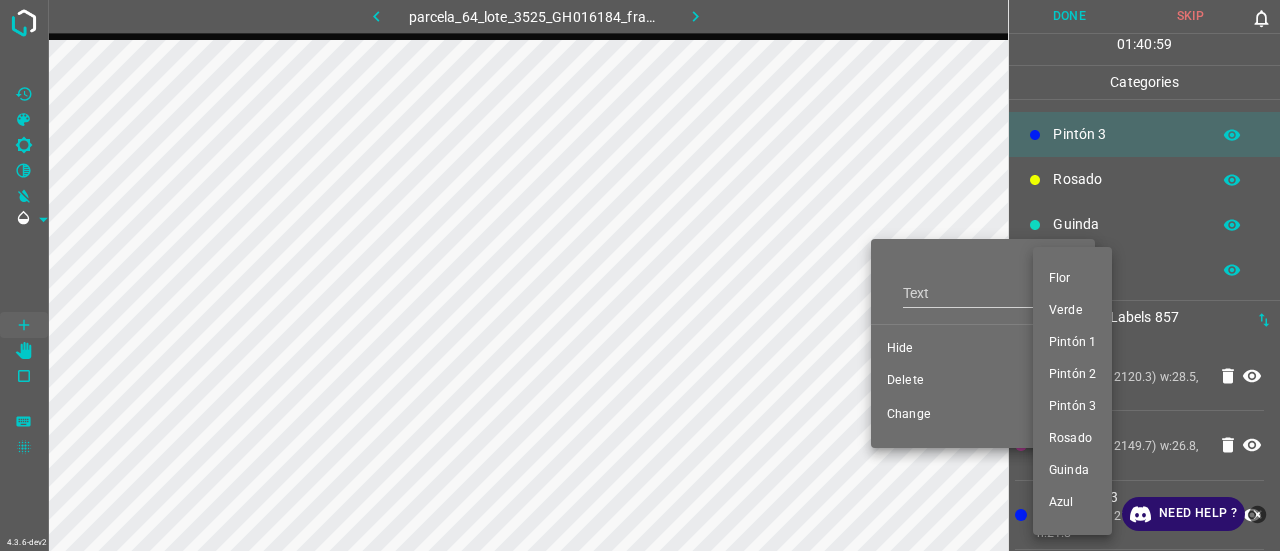 click at bounding box center [640, 275] 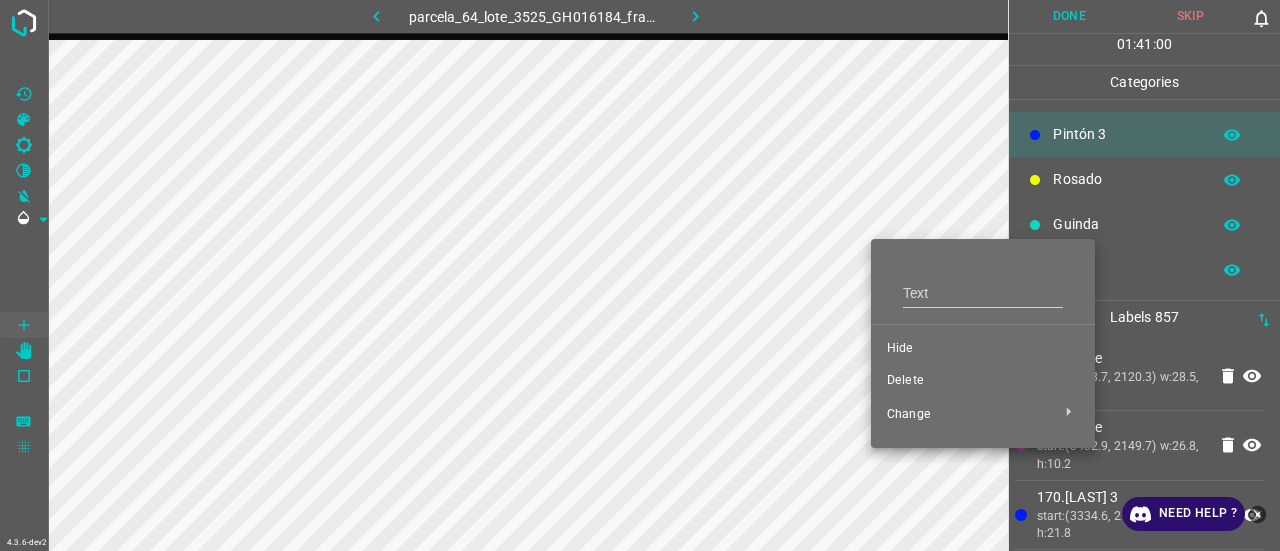 click on "Hide" at bounding box center [983, 349] 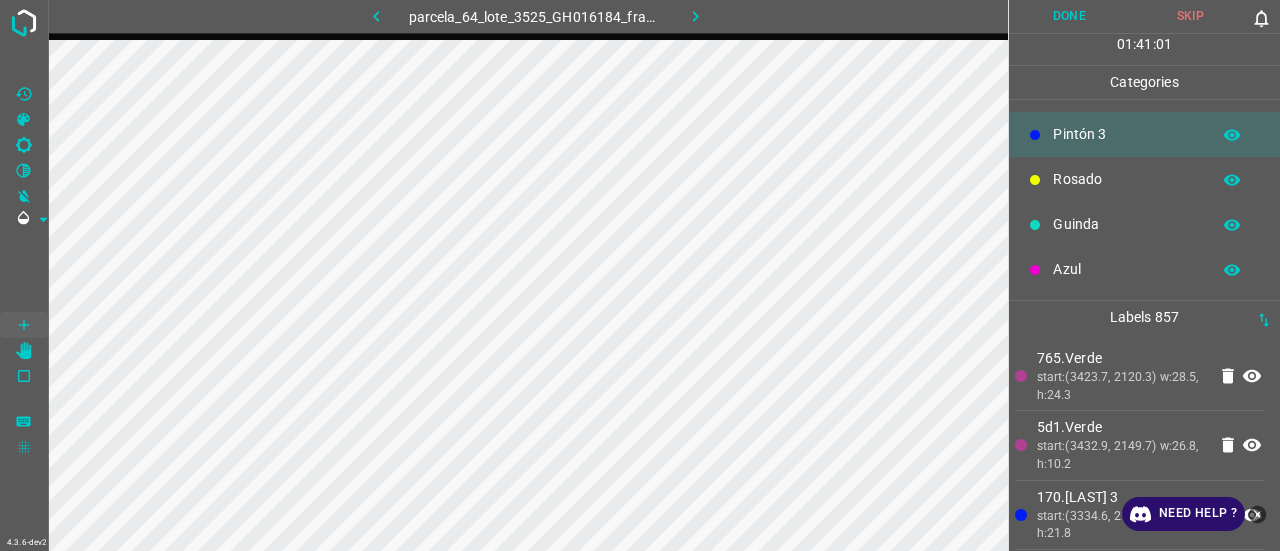 click on "Rosado" at bounding box center [1144, 179] 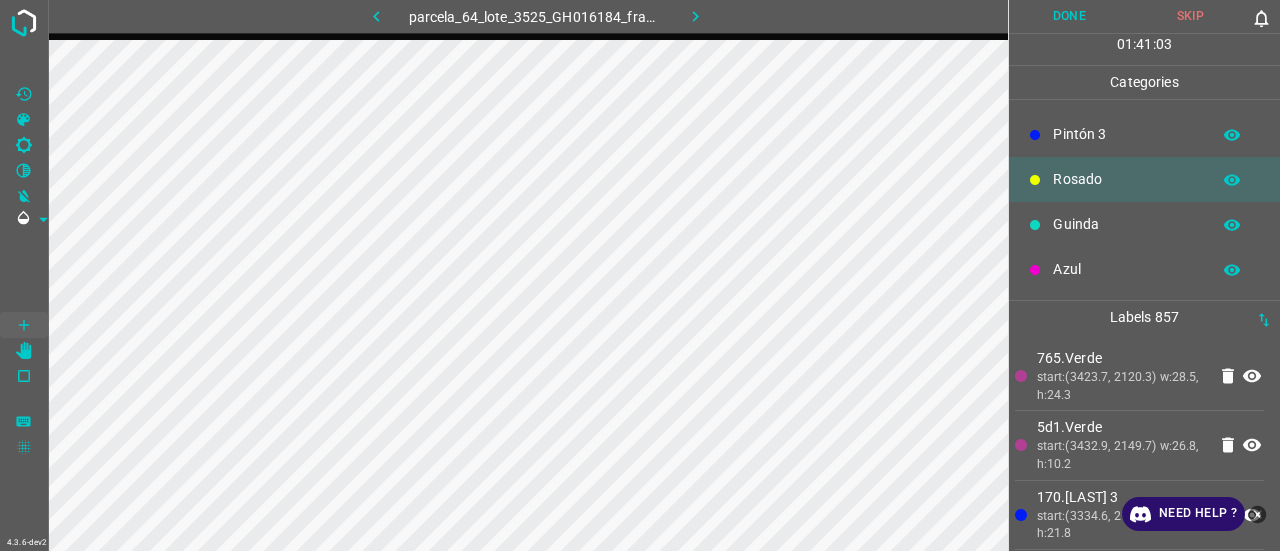click on "Rosado" at bounding box center [1144, 179] 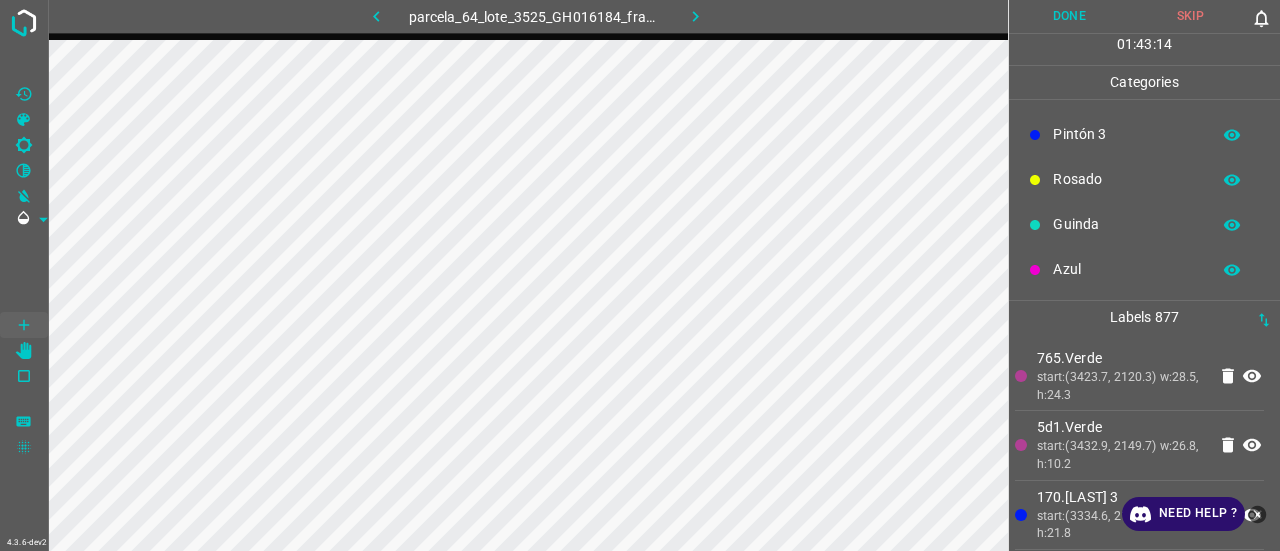 drag, startPoint x: 1065, startPoint y: 172, endPoint x: 1047, endPoint y: 178, distance: 18.973665 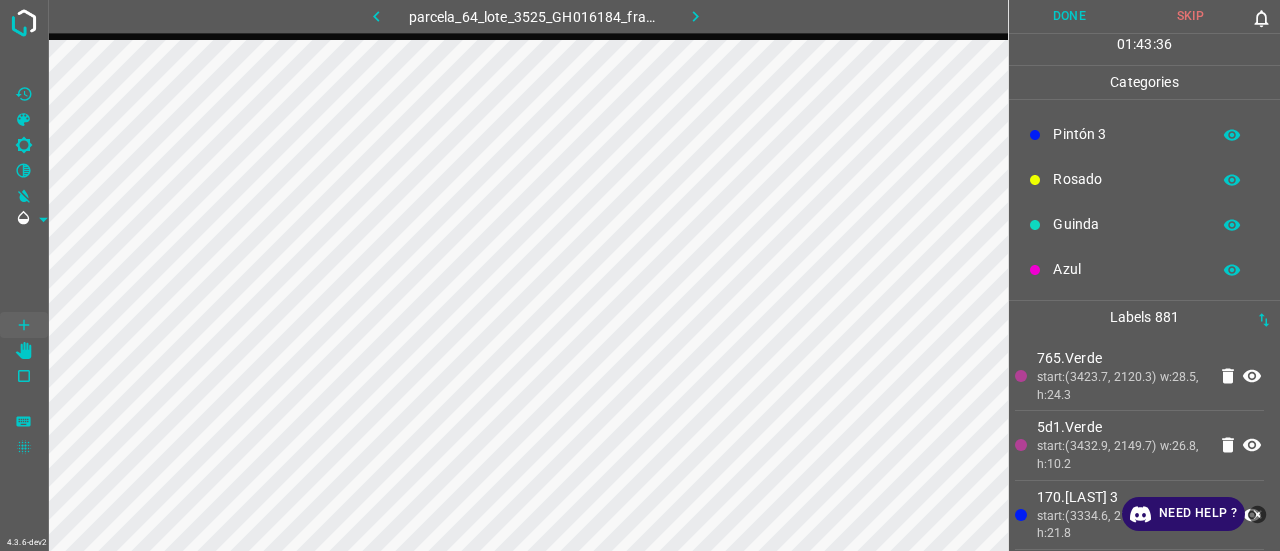click on "Azul" at bounding box center [1126, 269] 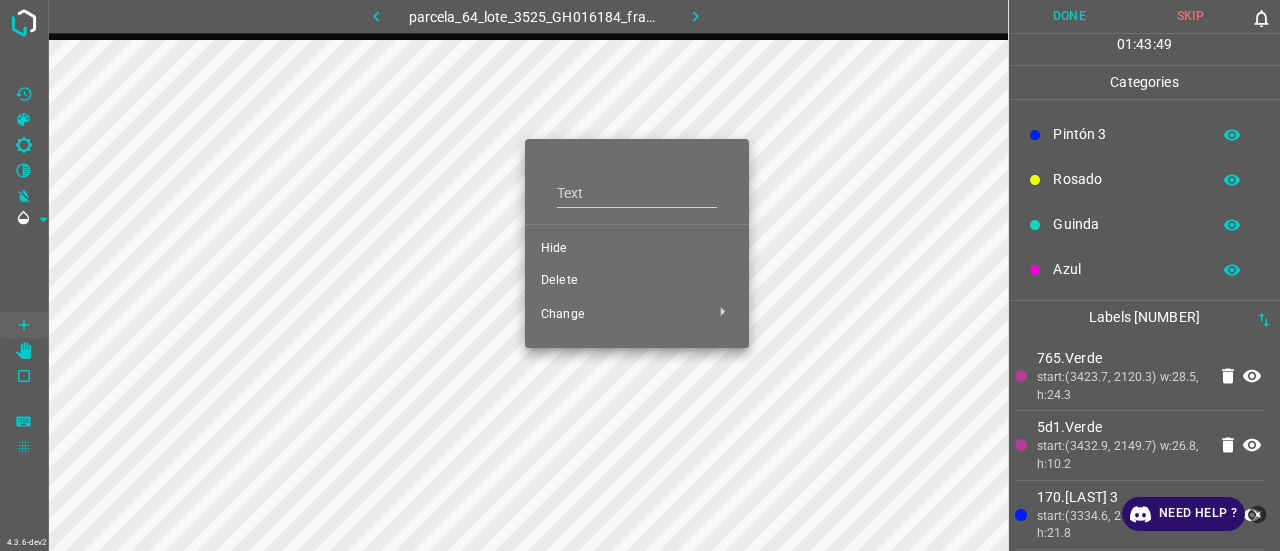 click on "Hide" at bounding box center (637, 249) 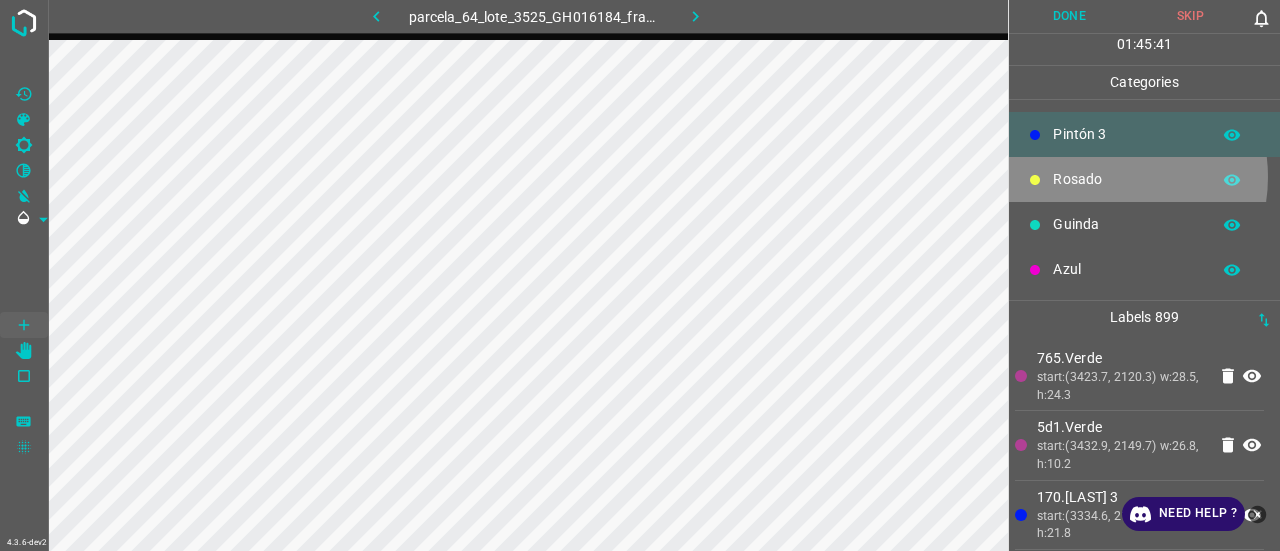 click on "Rosado" at bounding box center [1126, 179] 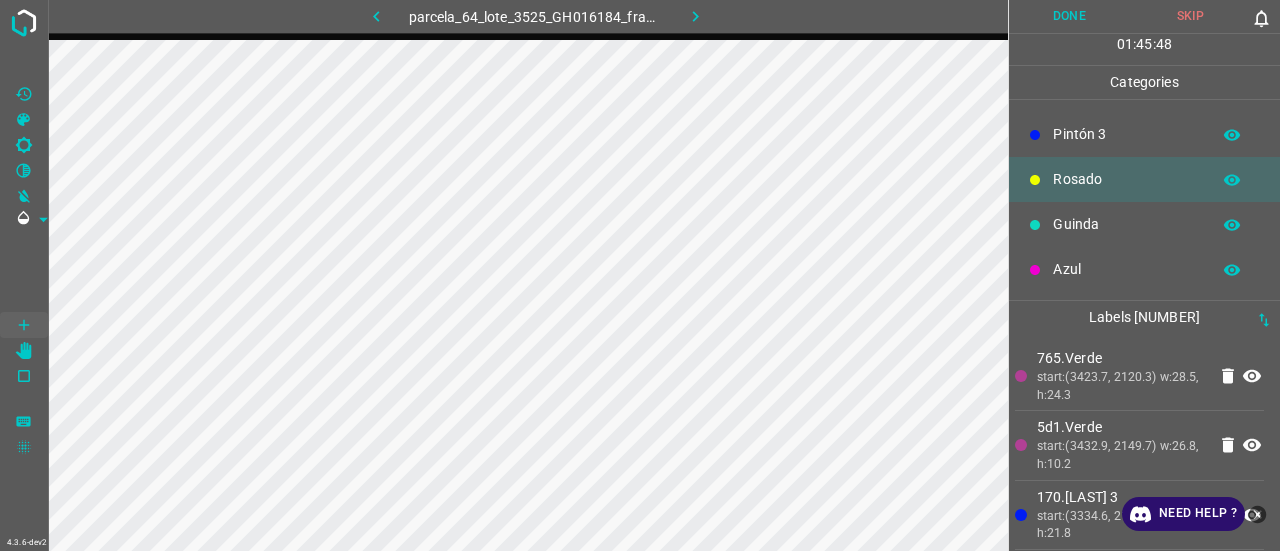 click on "765.Verde" at bounding box center (1121, 358) 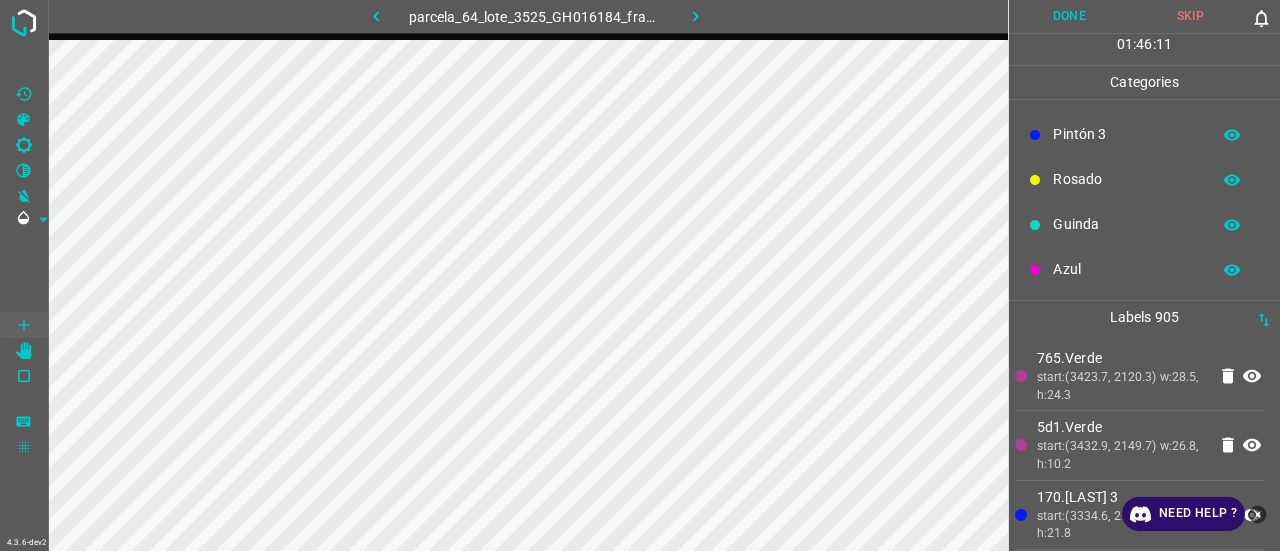 click on "Rosado" at bounding box center (1126, 179) 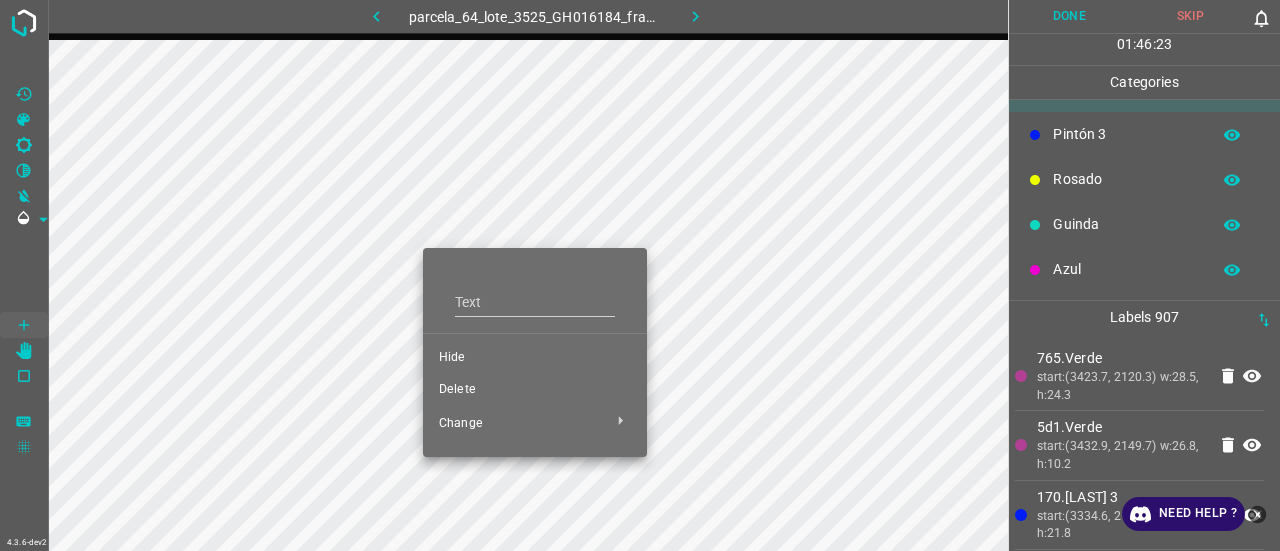click on "Hide" at bounding box center (535, 358) 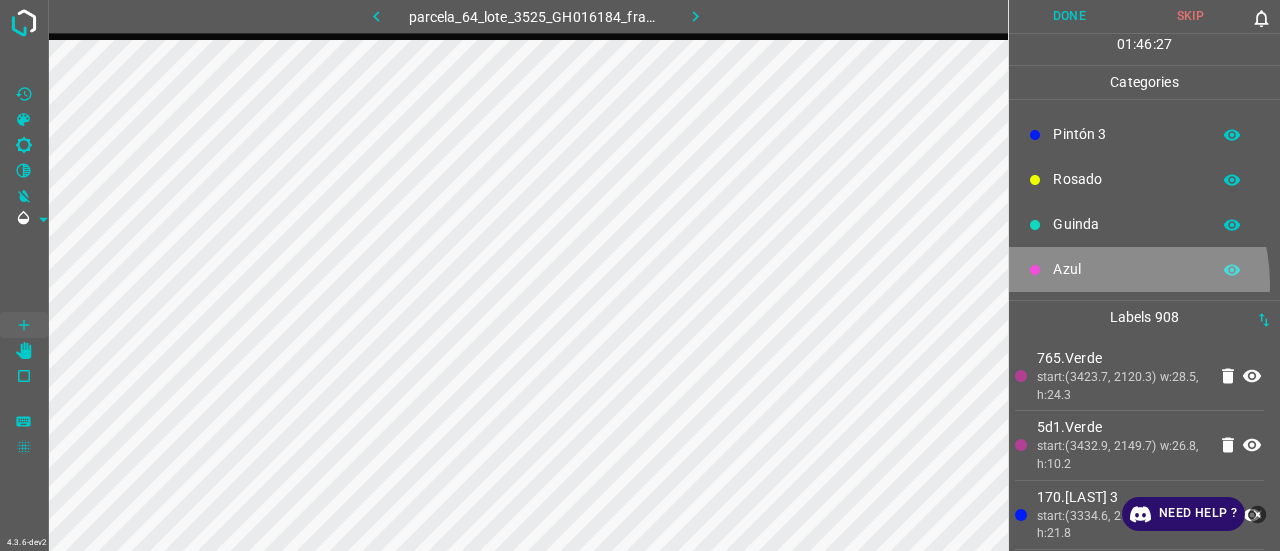 click on "Azul" at bounding box center (1144, 269) 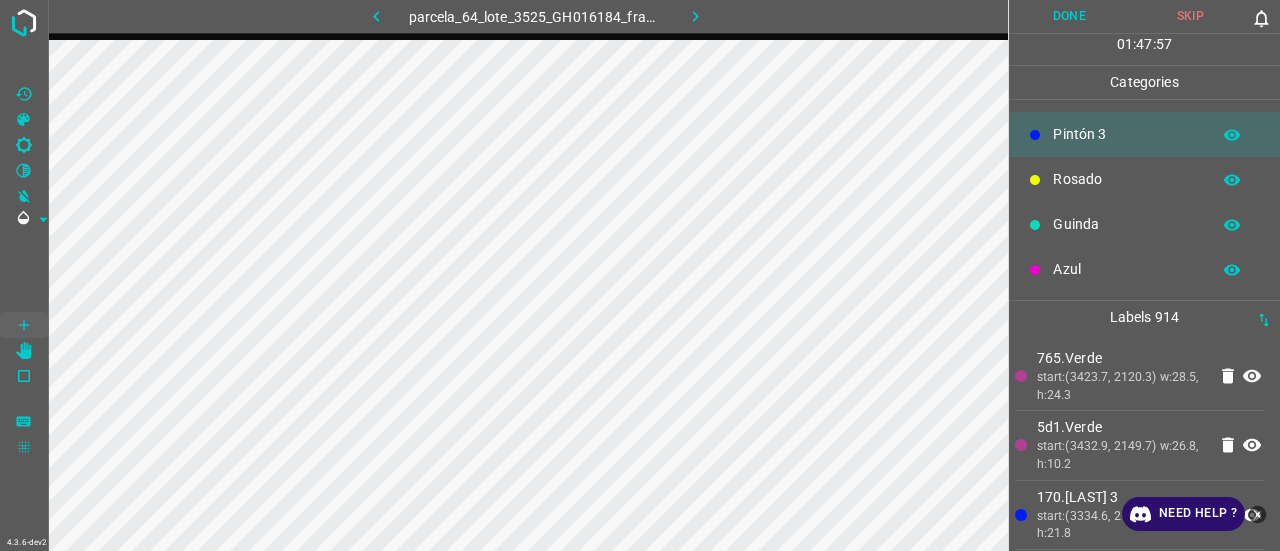drag, startPoint x: 1093, startPoint y: 193, endPoint x: 1083, endPoint y: 199, distance: 11.661903 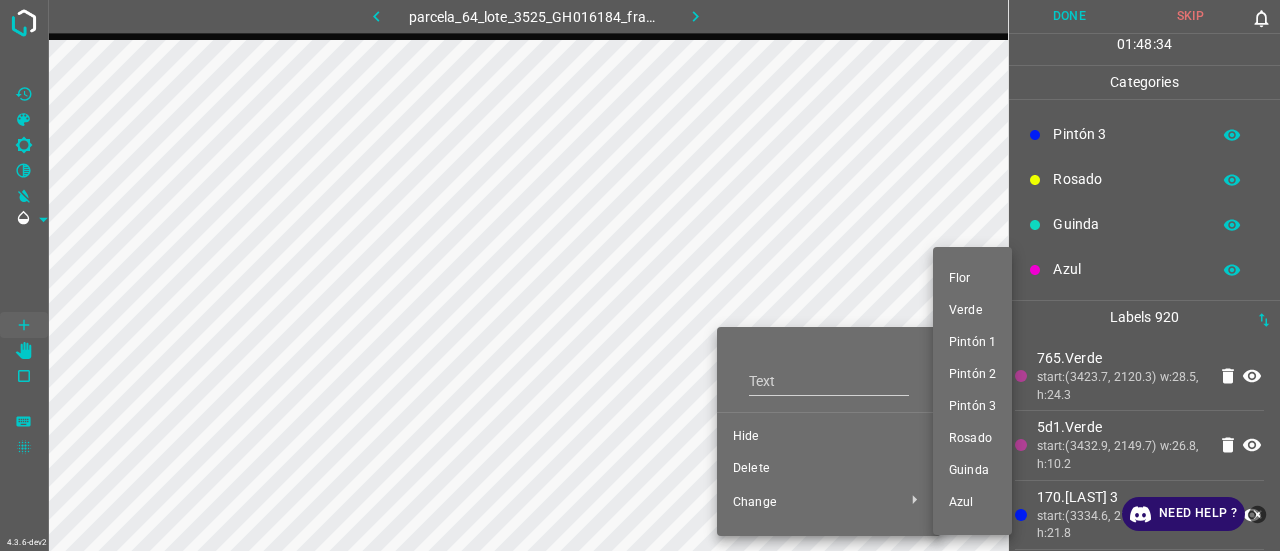 click on "Pintón 1" at bounding box center [972, 343] 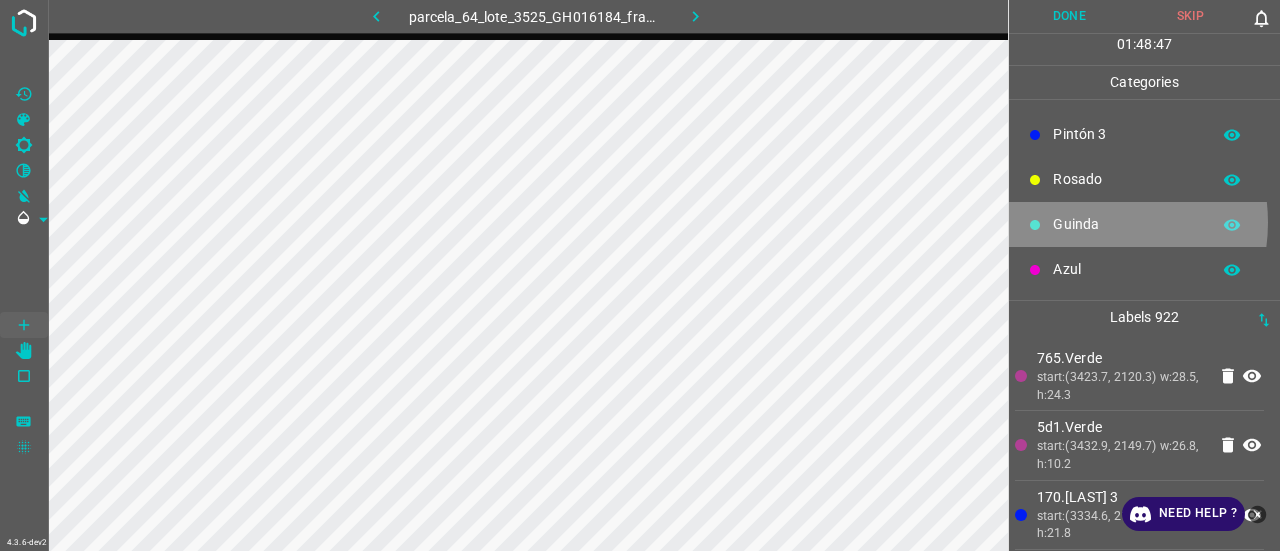 click on "Guinda" at bounding box center (1126, 224) 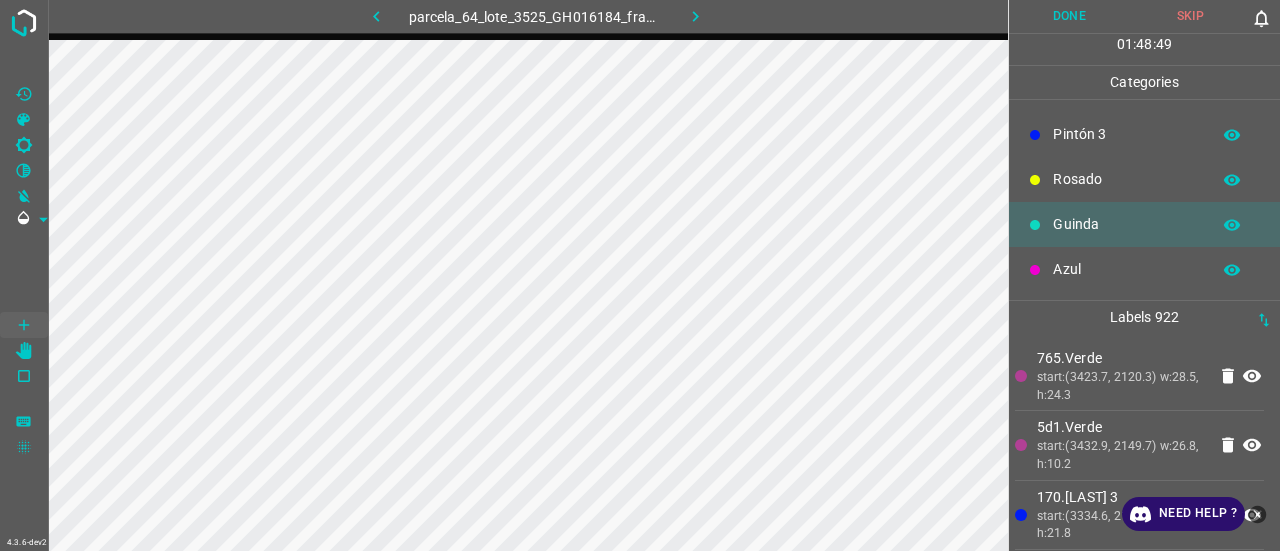 click on "Azul" at bounding box center [1144, 269] 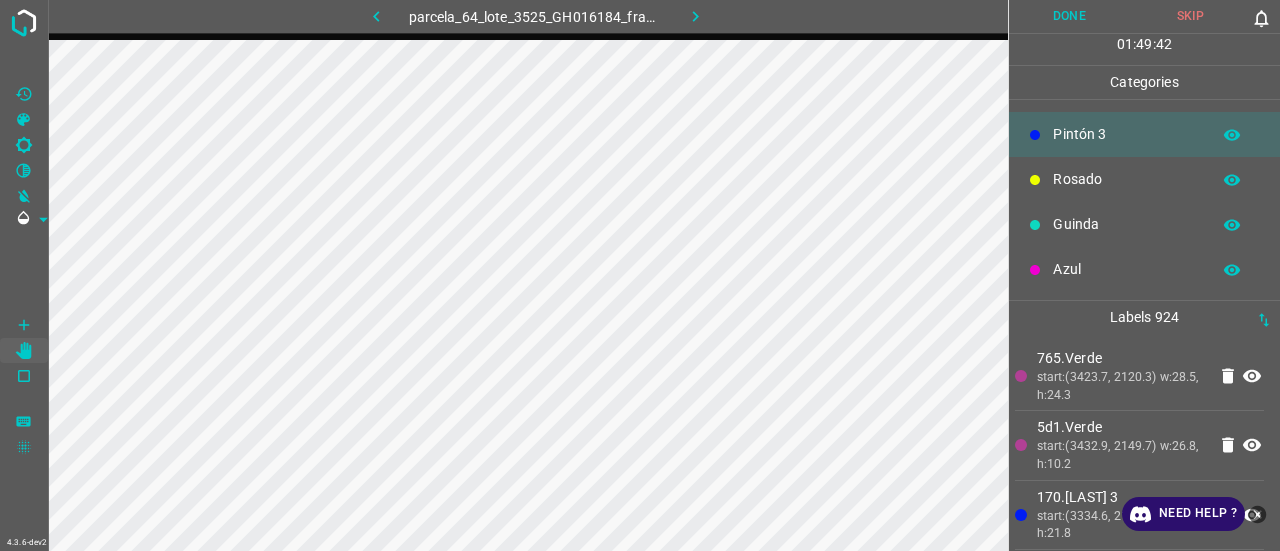 click on "Rosado" at bounding box center (1126, 179) 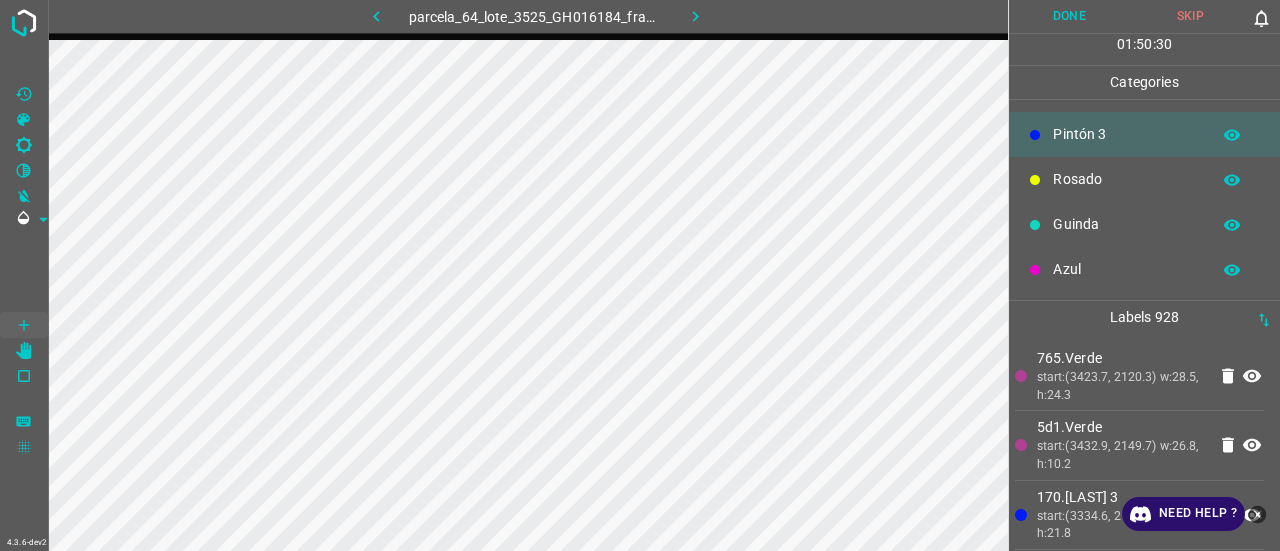 click on "Rosado" at bounding box center [1126, 179] 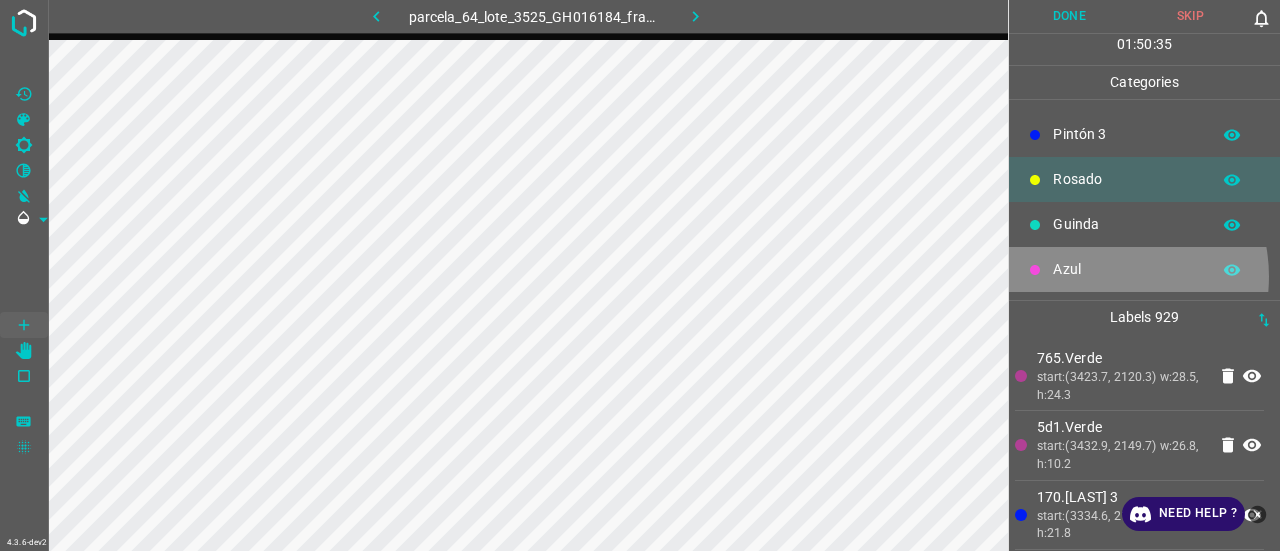 click on "Azul" at bounding box center [1126, 269] 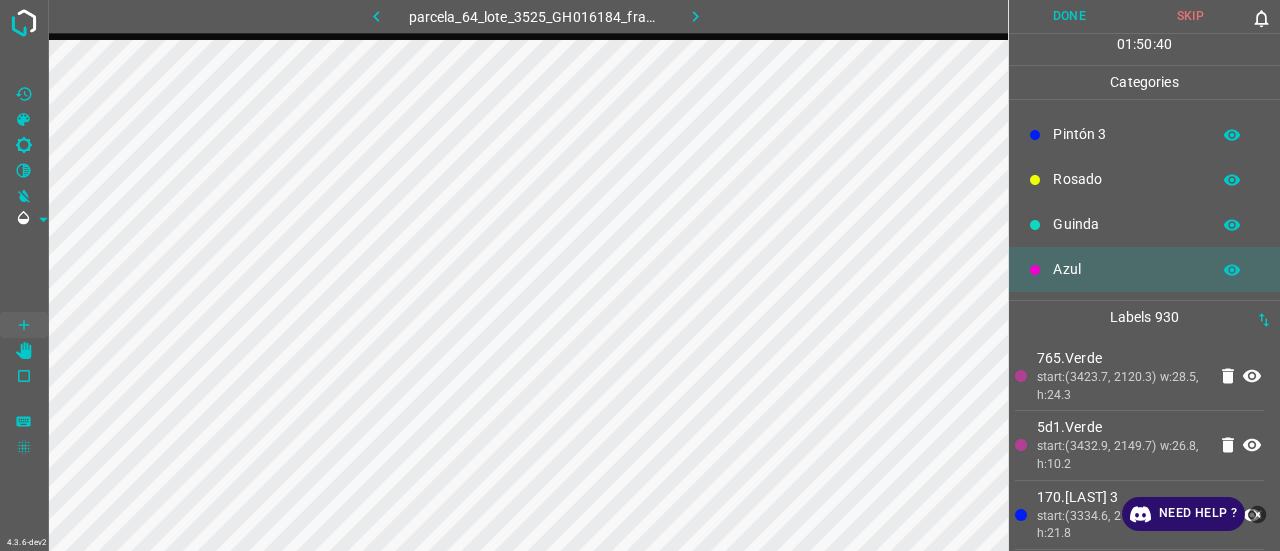 click on "Rosado" at bounding box center (1126, 179) 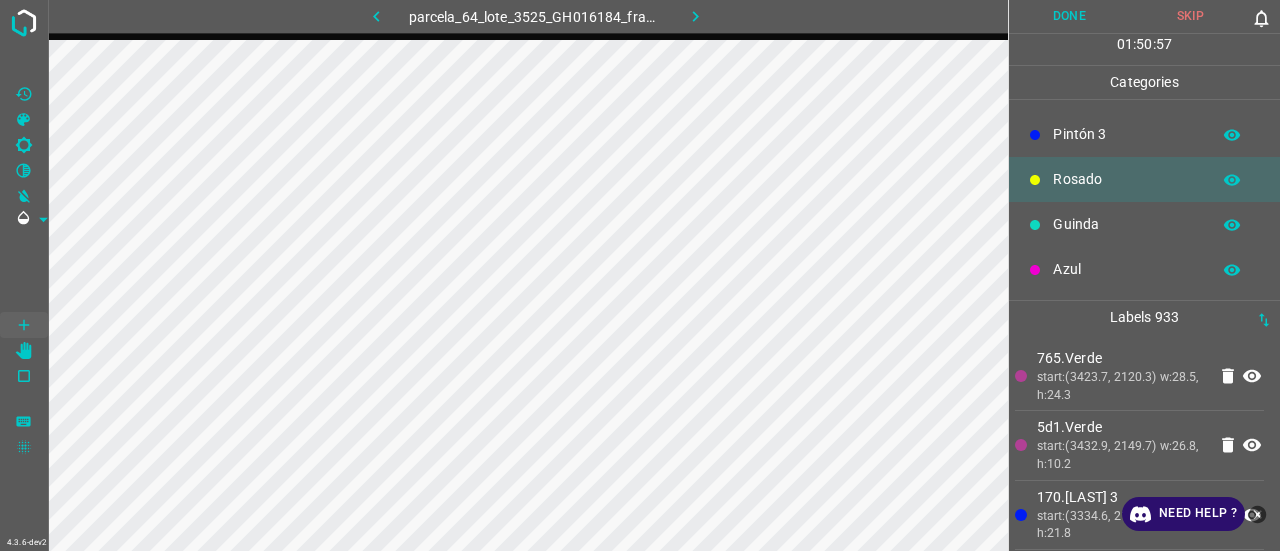 click on "Azul" at bounding box center (1126, 269) 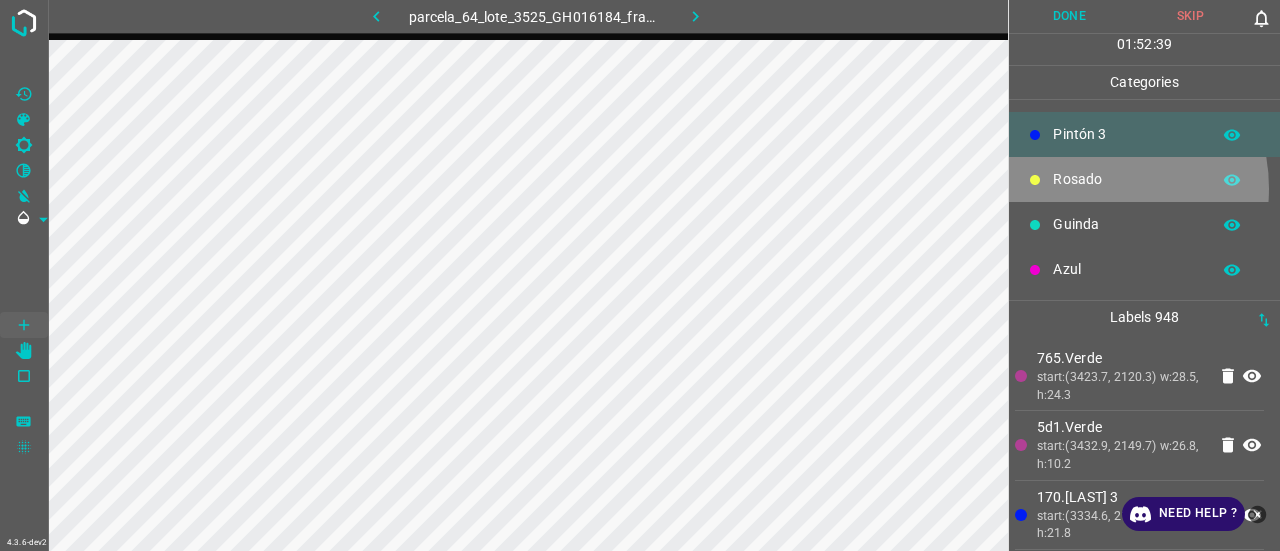 drag, startPoint x: 1083, startPoint y: 187, endPoint x: 1069, endPoint y: 195, distance: 16.124516 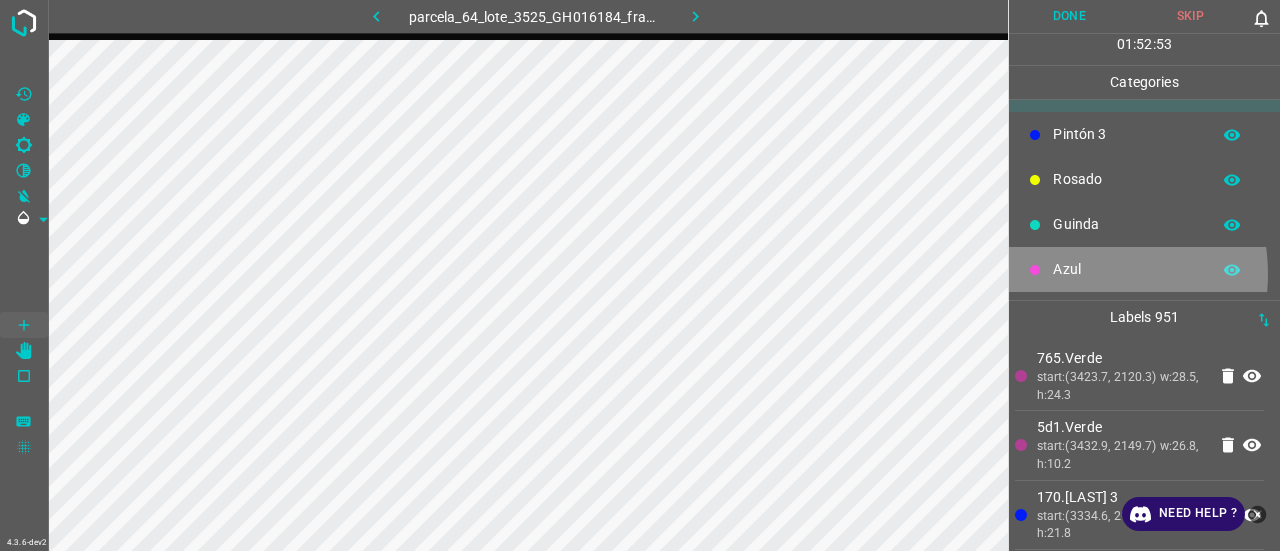 drag, startPoint x: 1075, startPoint y: 273, endPoint x: 1047, endPoint y: 287, distance: 31.304953 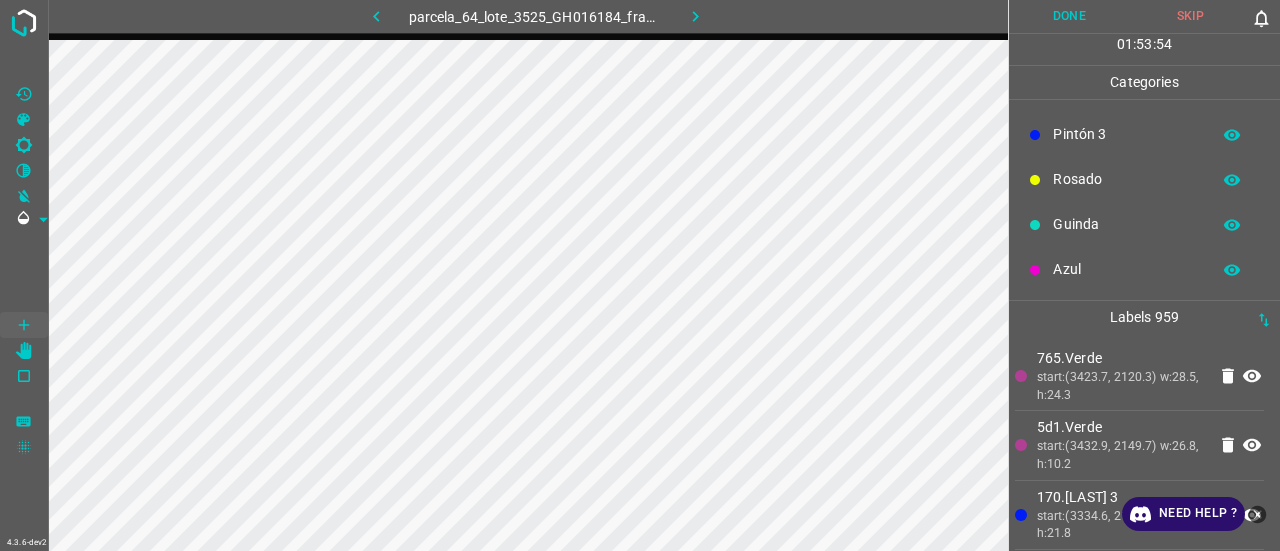 click on "Done" at bounding box center [1069, 16] 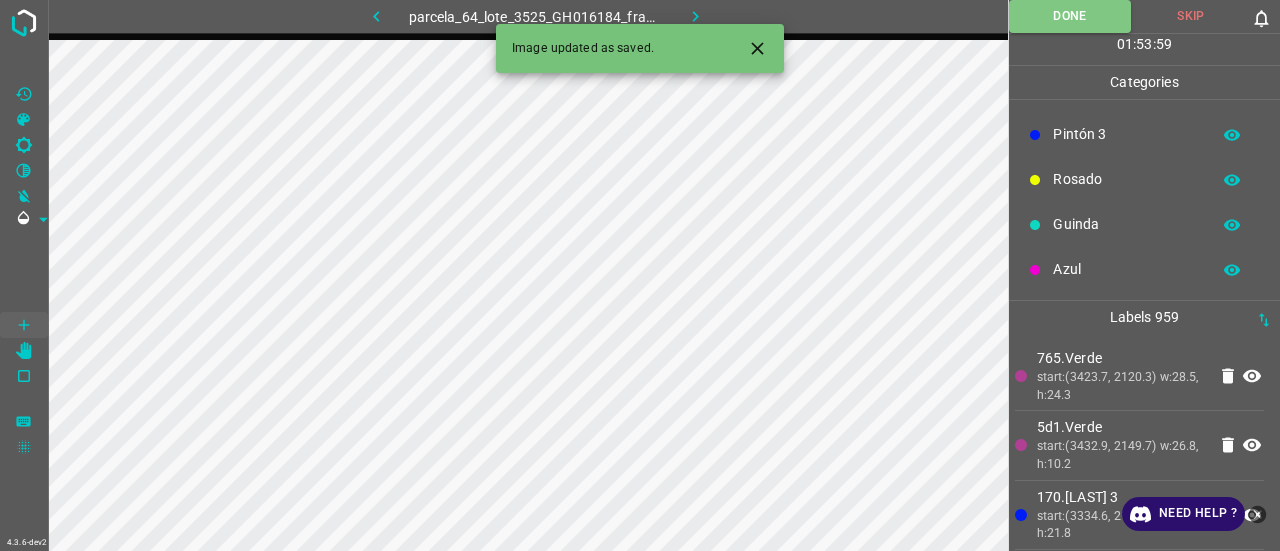 click 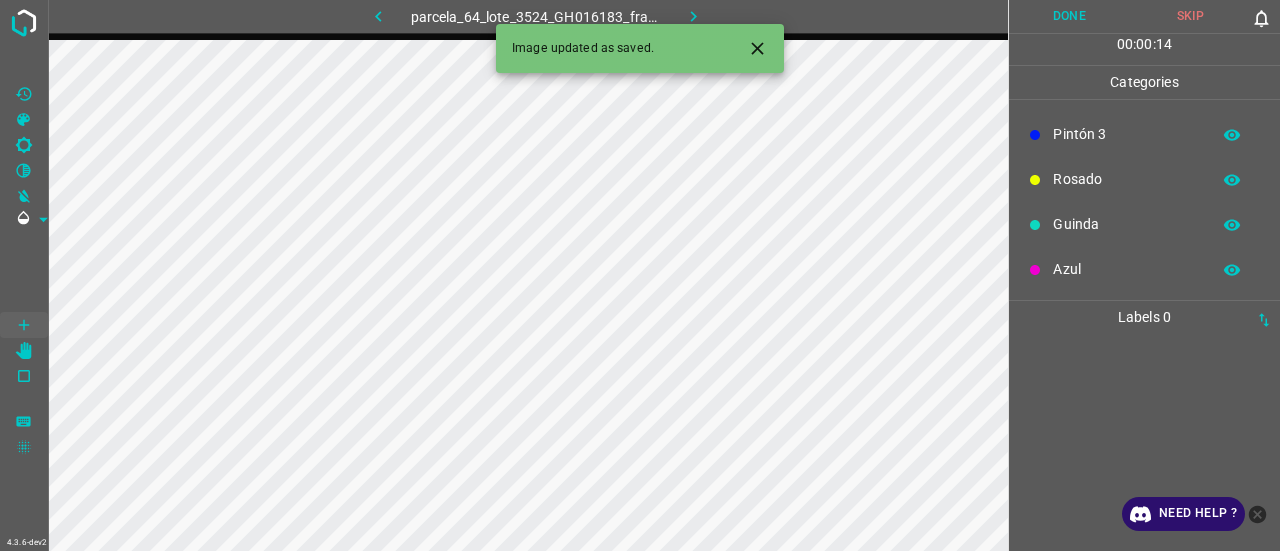 click 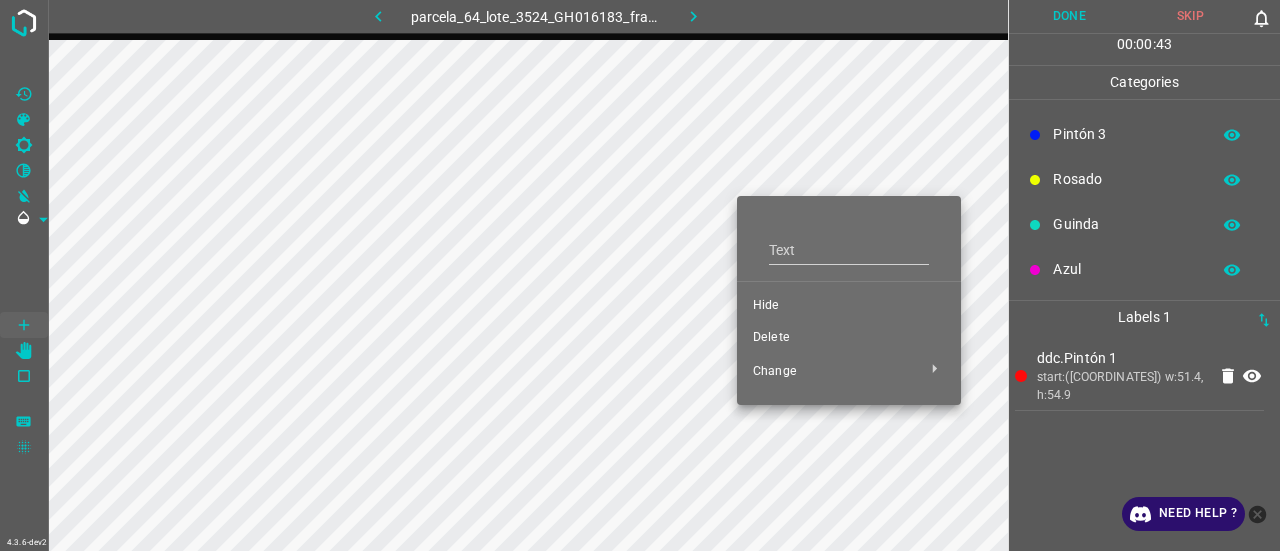 click on "Hide" at bounding box center [849, 306] 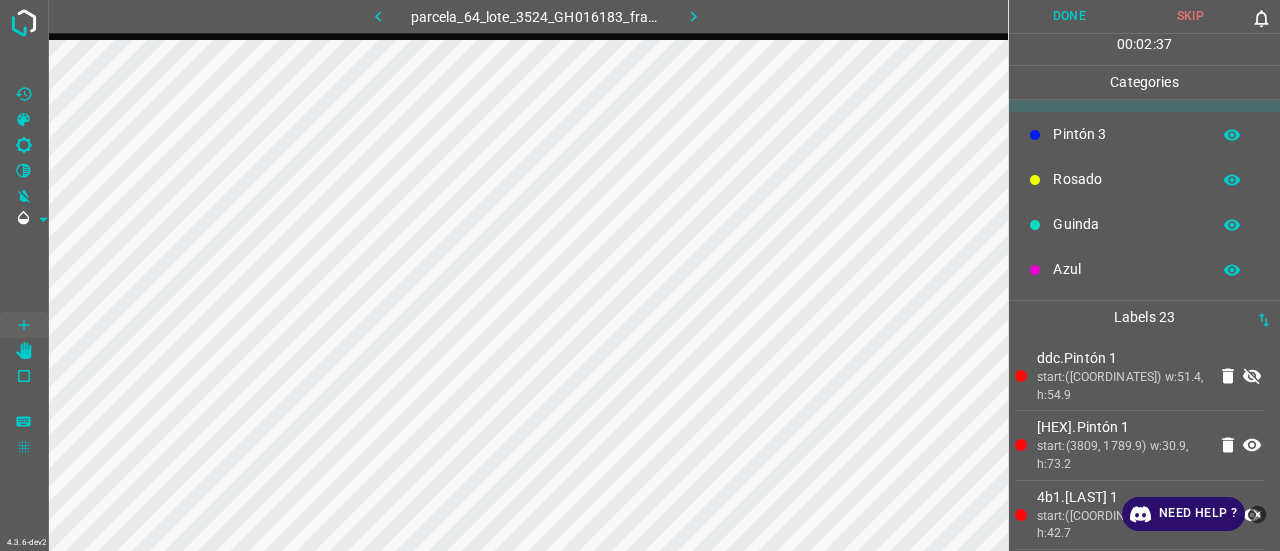click on "[HEX].Pintón 1" at bounding box center (1139, 376) 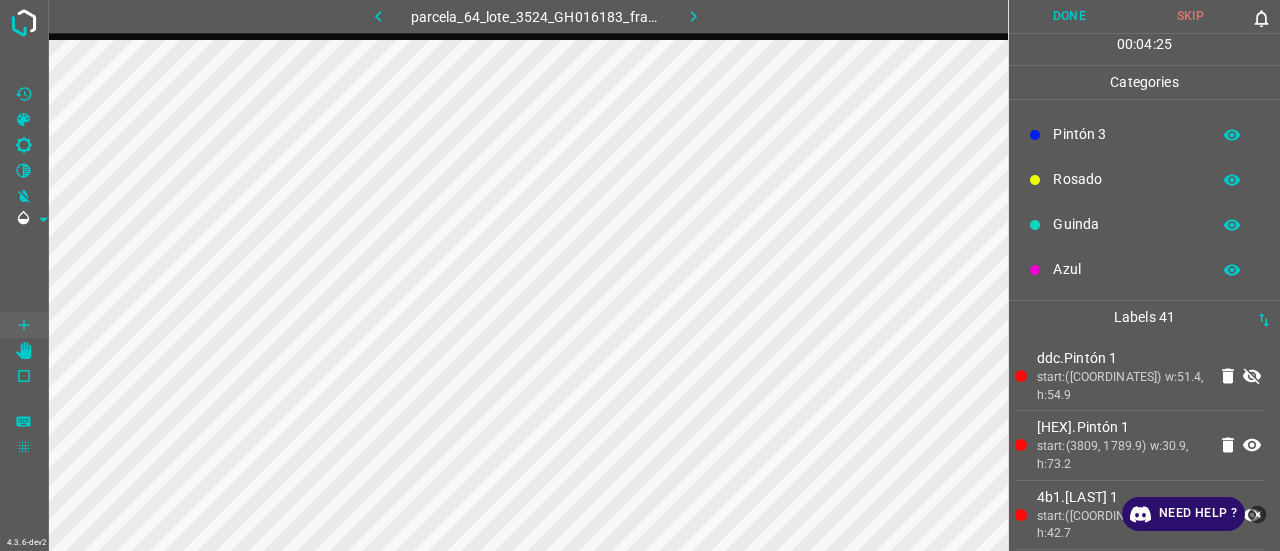 drag, startPoint x: 1074, startPoint y: 270, endPoint x: 1036, endPoint y: 272, distance: 38.052597 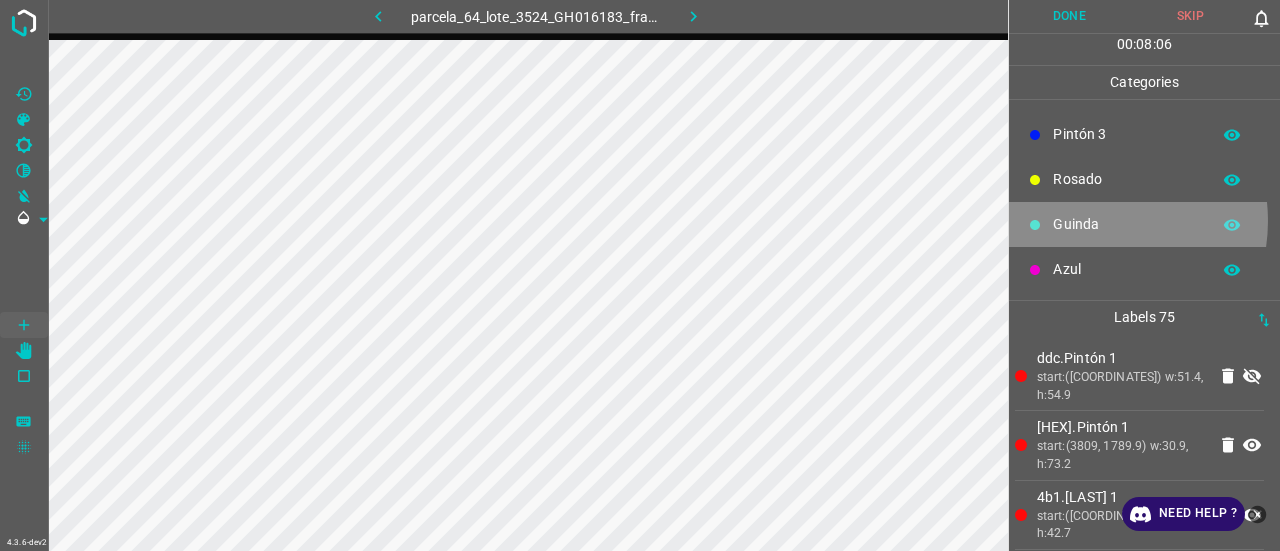 drag, startPoint x: 1088, startPoint y: 220, endPoint x: 1030, endPoint y: 240, distance: 61.351448 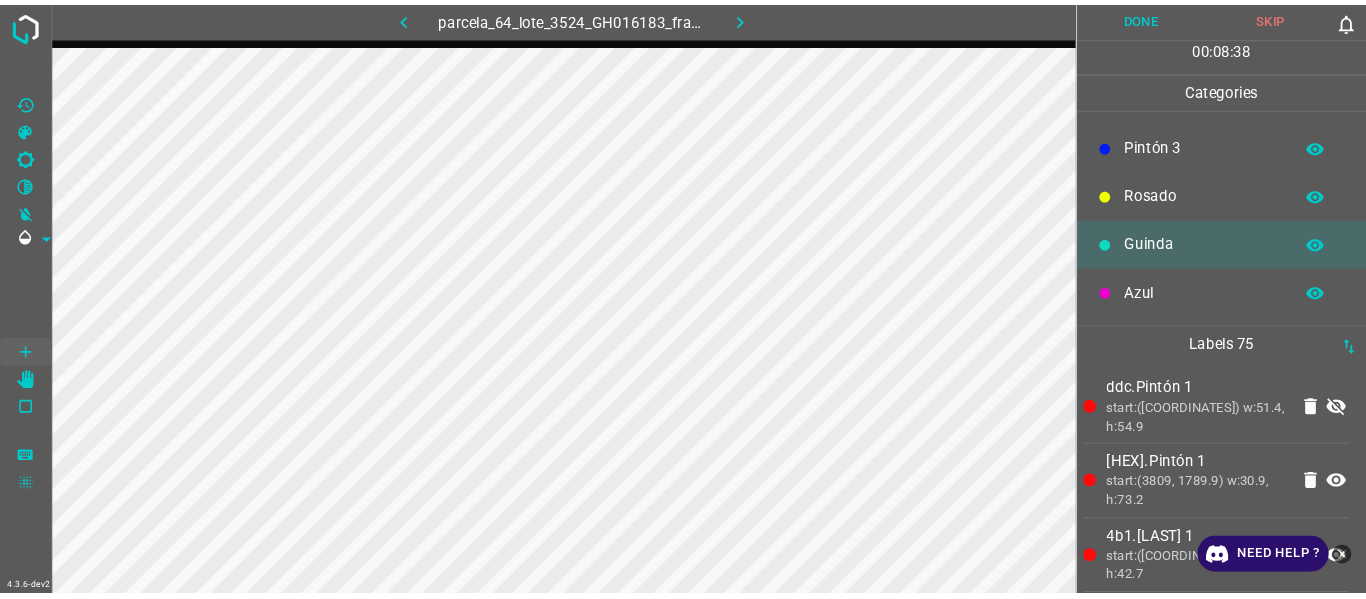 scroll, scrollTop: 176, scrollLeft: 0, axis: vertical 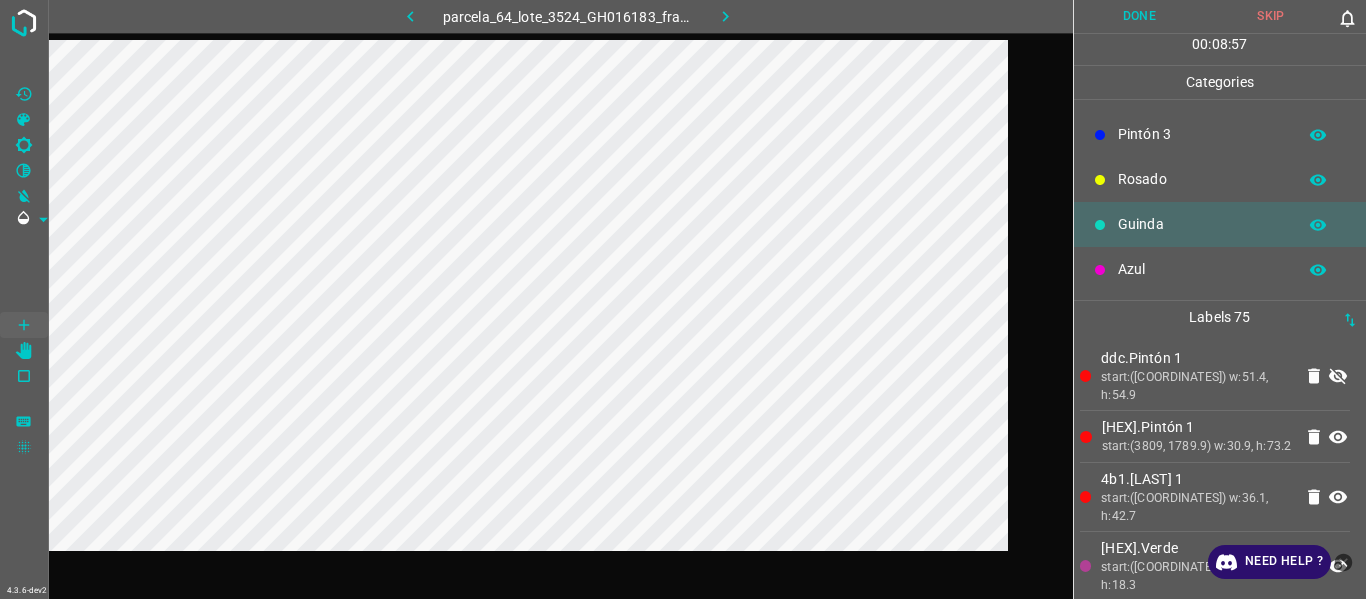 drag, startPoint x: 1173, startPoint y: 441, endPoint x: 1151, endPoint y: 447, distance: 22.803509 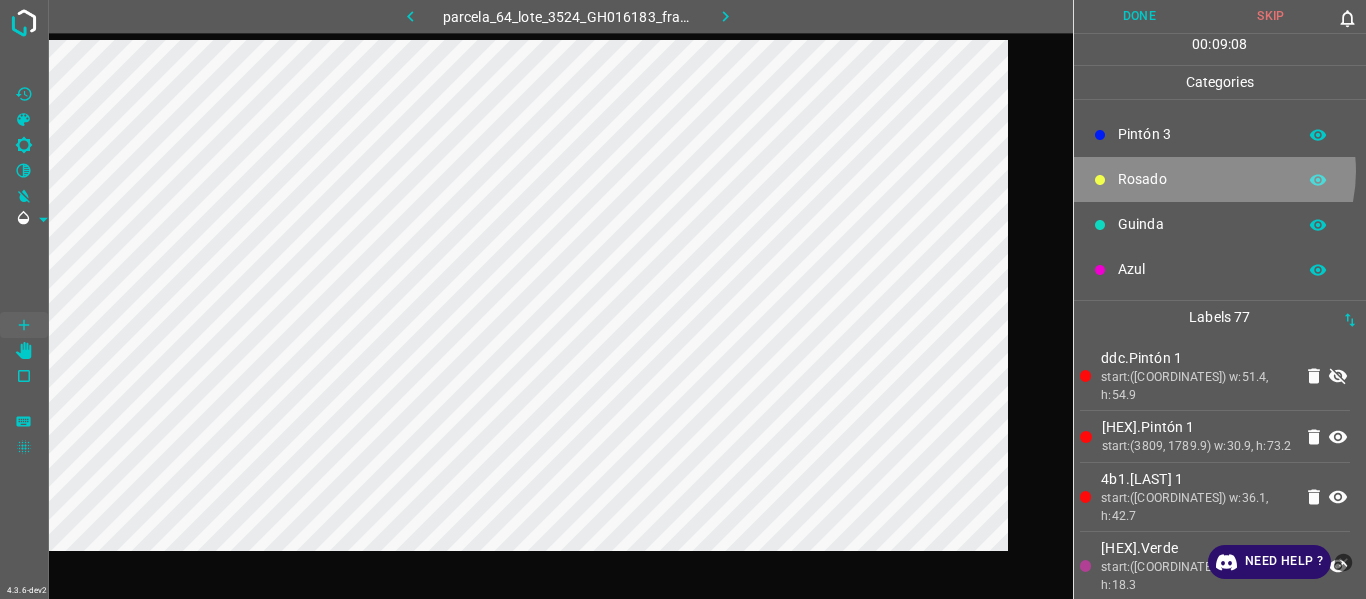 drag, startPoint x: 1205, startPoint y: 171, endPoint x: 1059, endPoint y: 179, distance: 146.21901 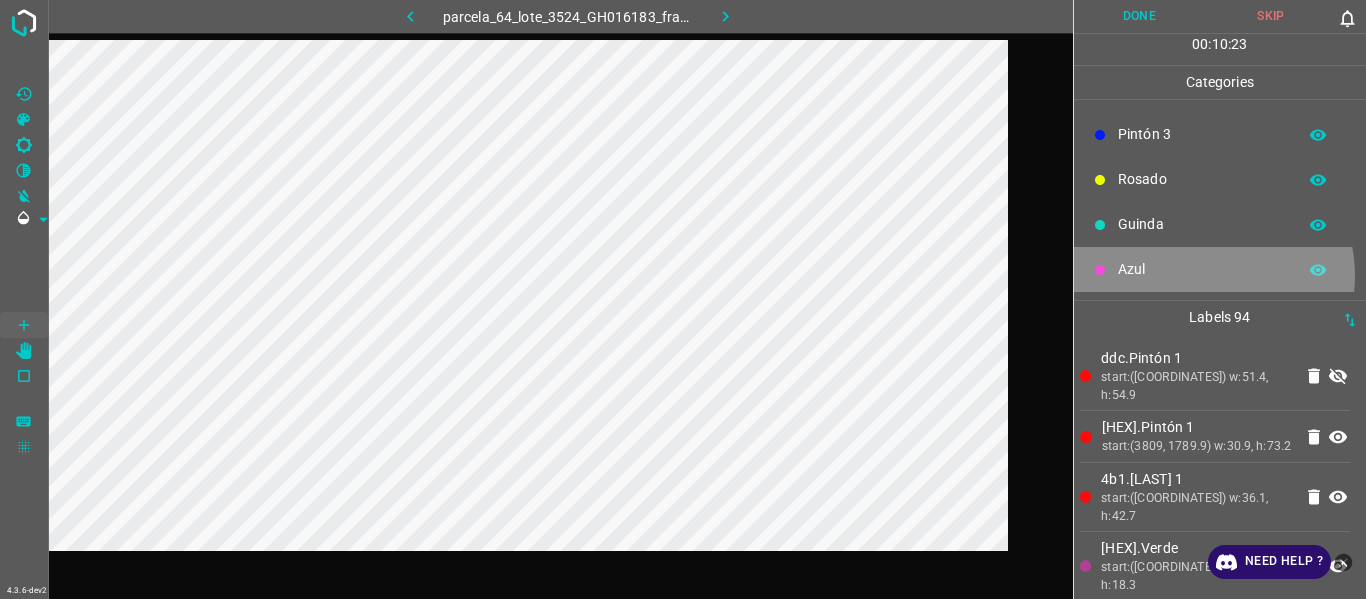 drag, startPoint x: 1203, startPoint y: 275, endPoint x: 1023, endPoint y: 287, distance: 180.39955 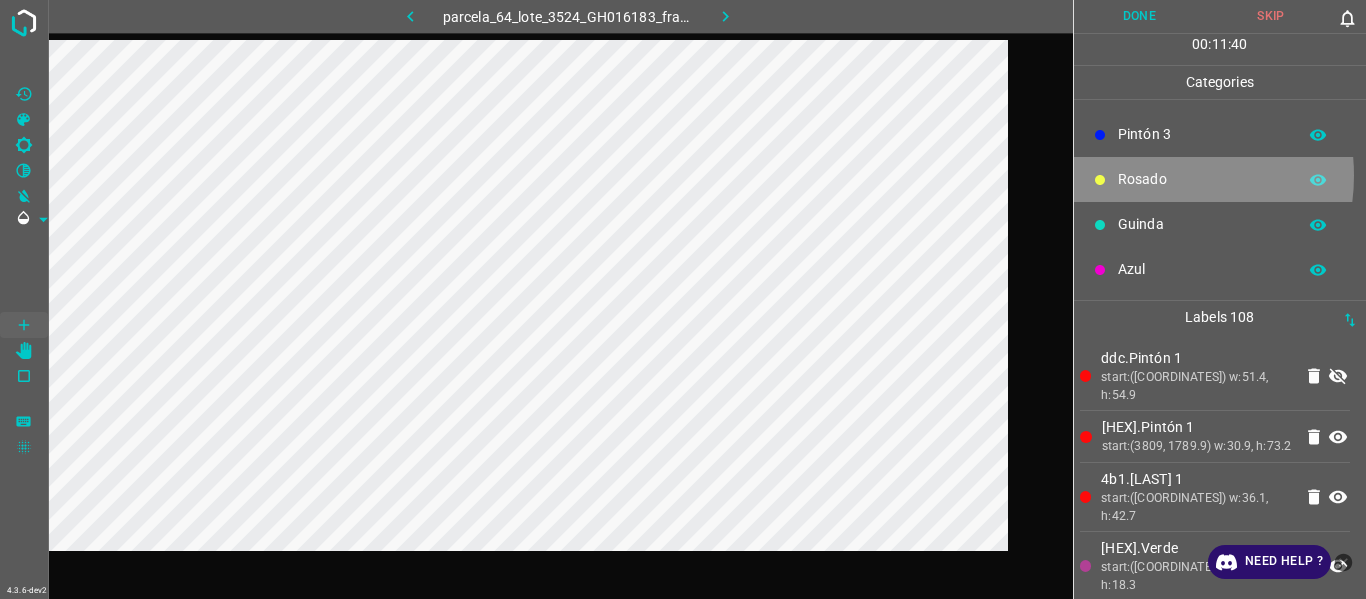 drag, startPoint x: 1143, startPoint y: 175, endPoint x: 1023, endPoint y: 189, distance: 120.8139 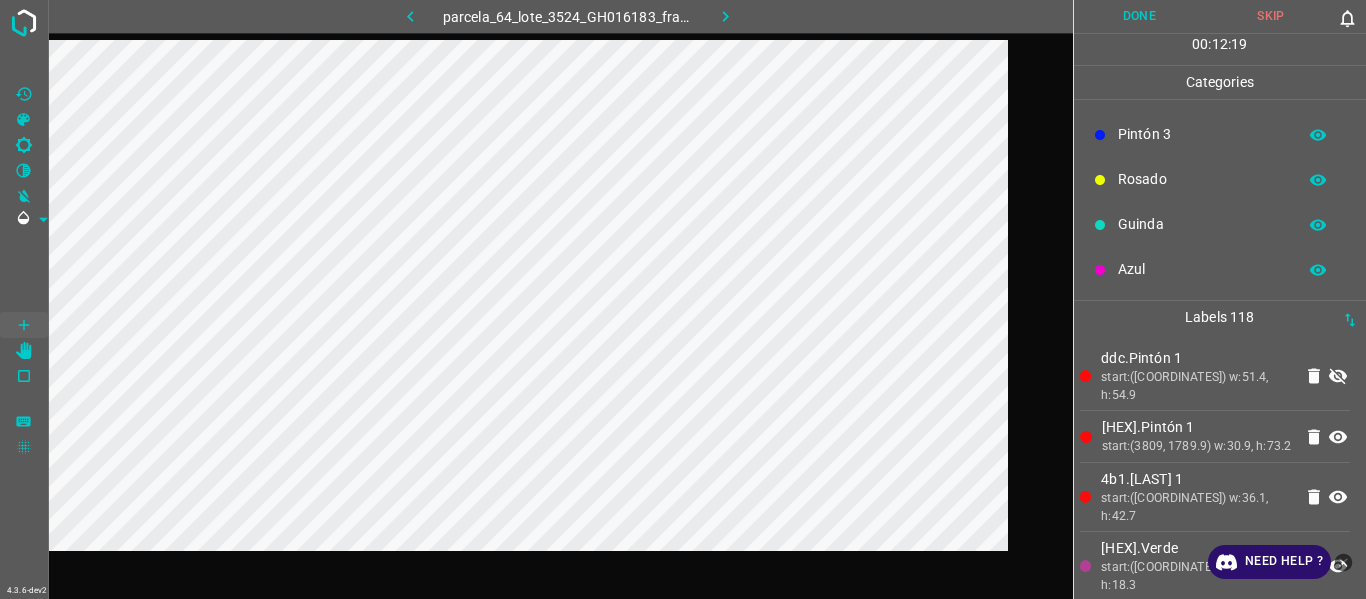 drag, startPoint x: 1149, startPoint y: 274, endPoint x: 1133, endPoint y: 280, distance: 17.088007 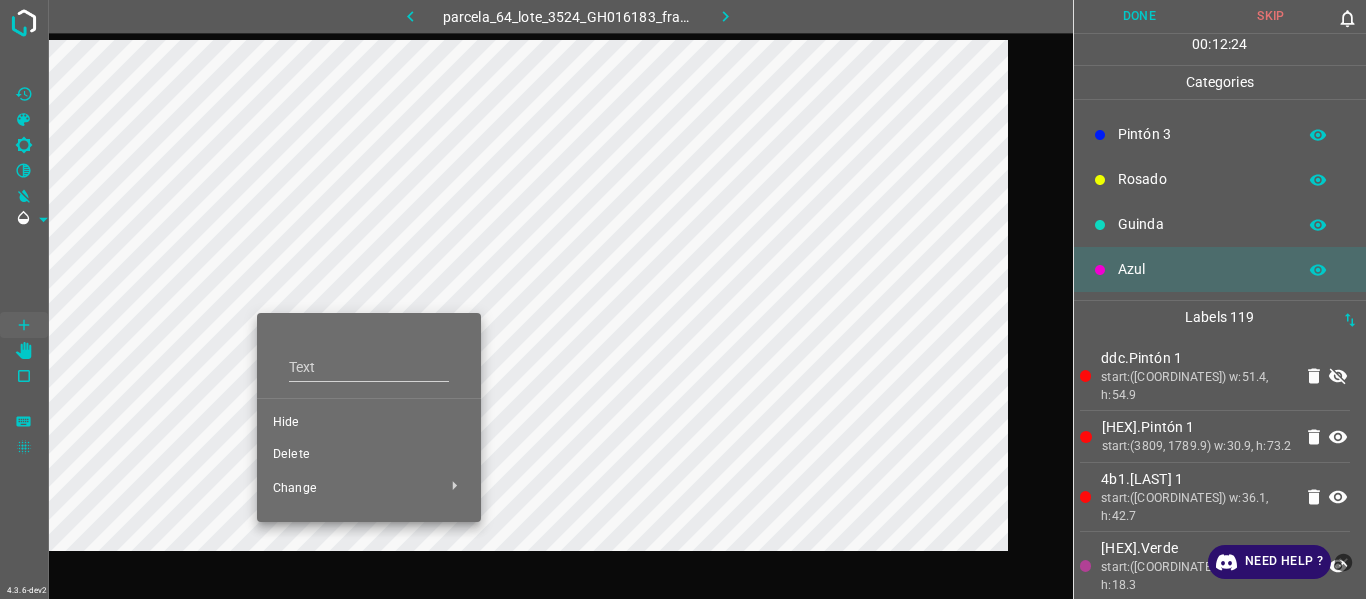 drag, startPoint x: 315, startPoint y: 424, endPoint x: 283, endPoint y: 422, distance: 32.06244 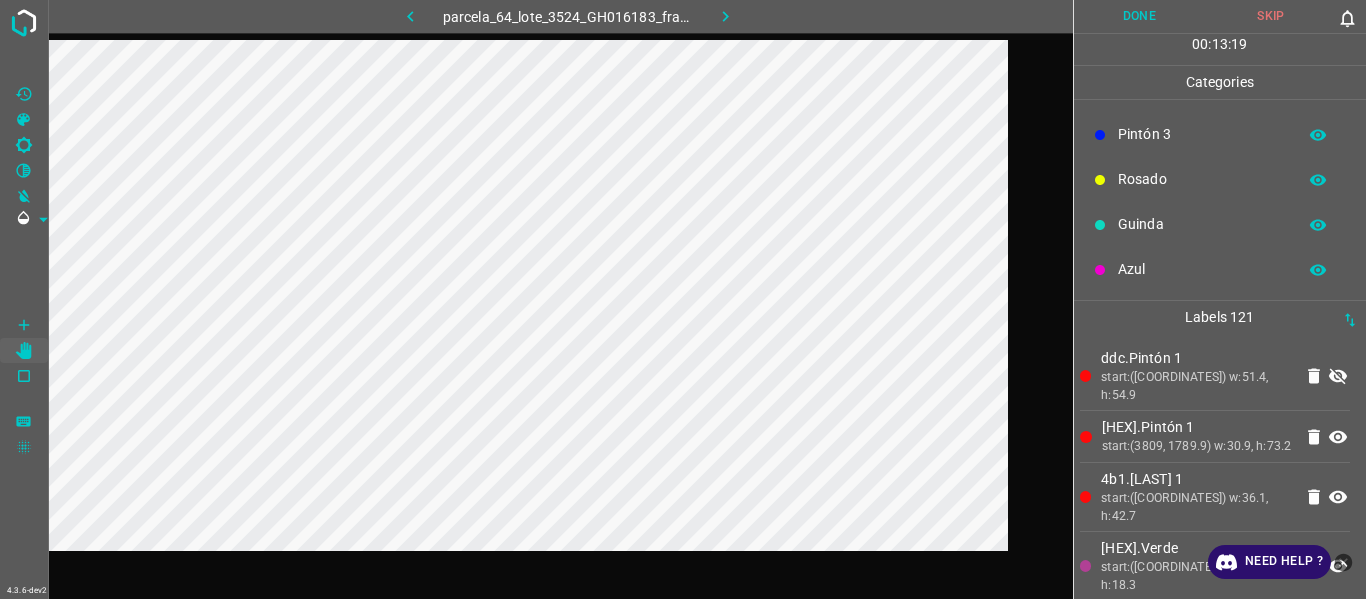 click on "start:([COORDINATES])
w:51.4, h:54.9" at bounding box center [1196, 386] 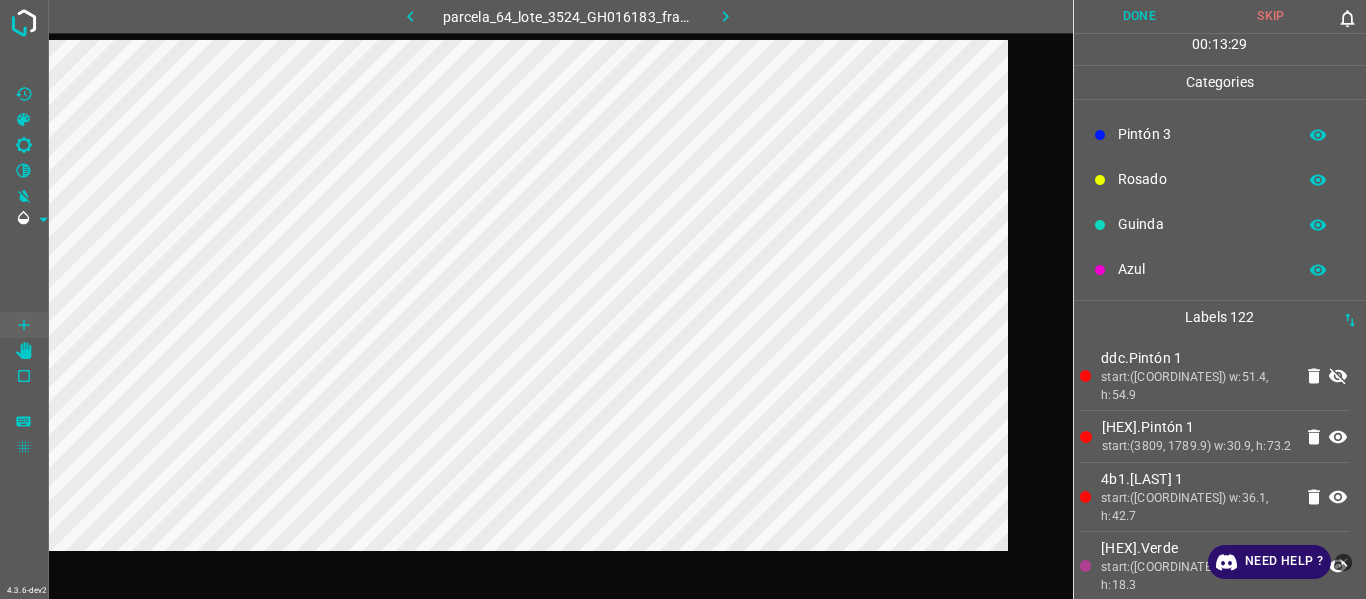 click at bounding box center (411, 16) 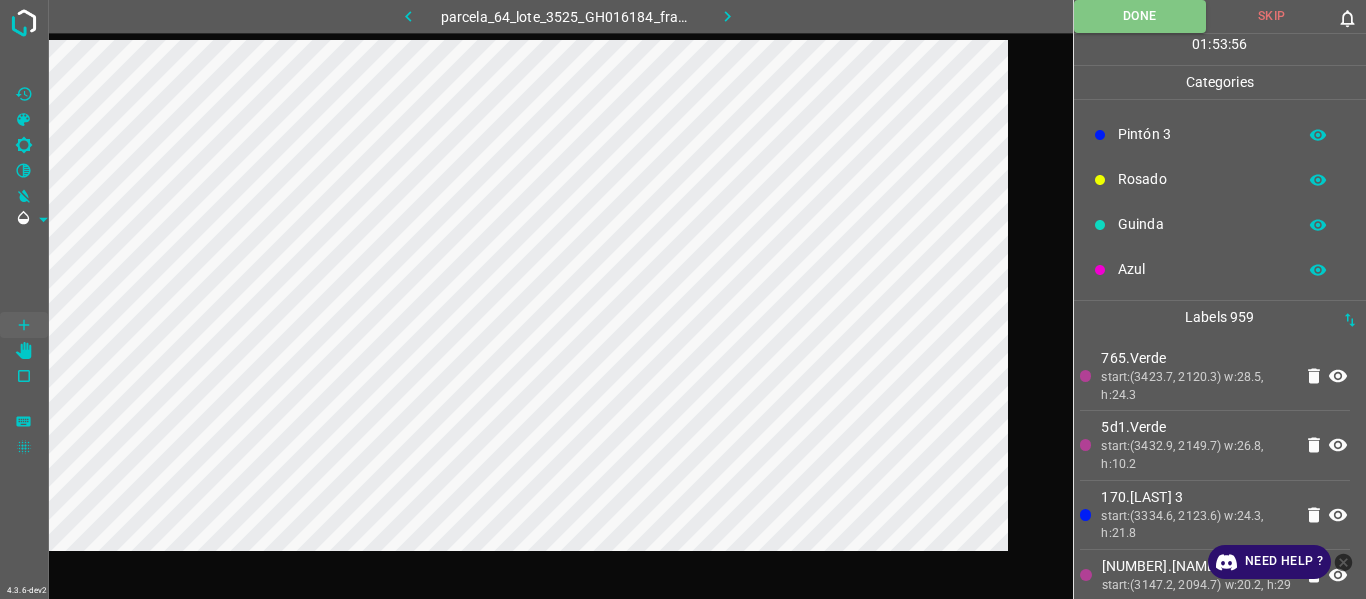 click 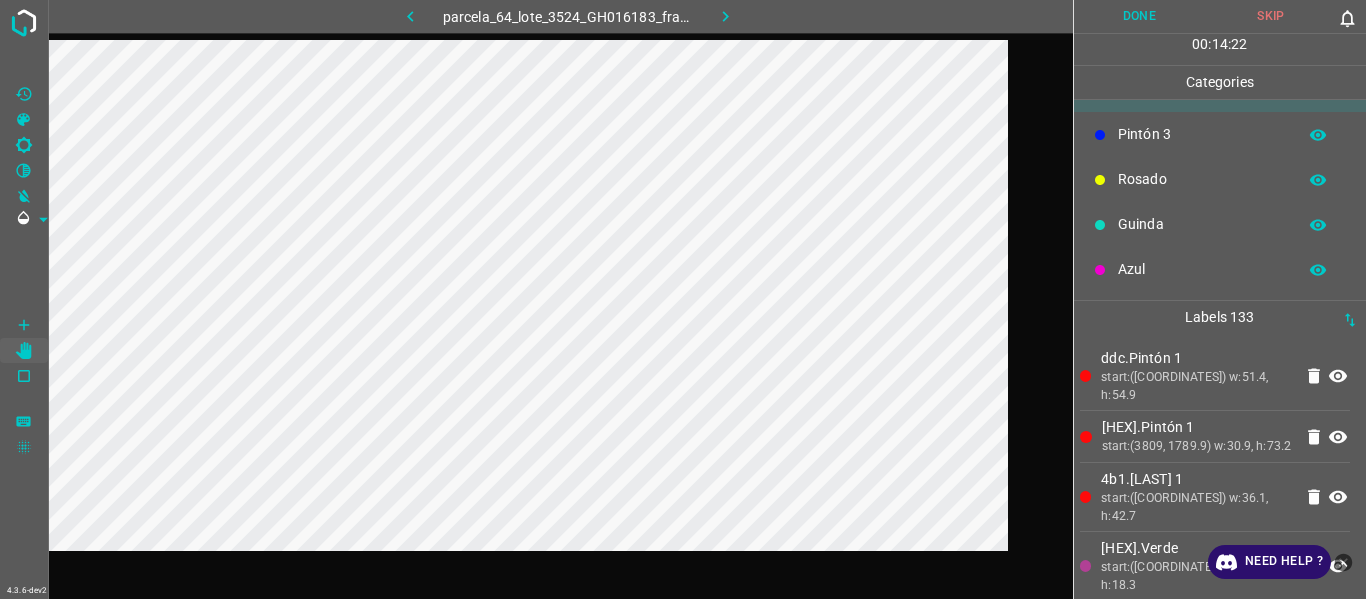 drag, startPoint x: 1162, startPoint y: 171, endPoint x: 1148, endPoint y: 173, distance: 14.142136 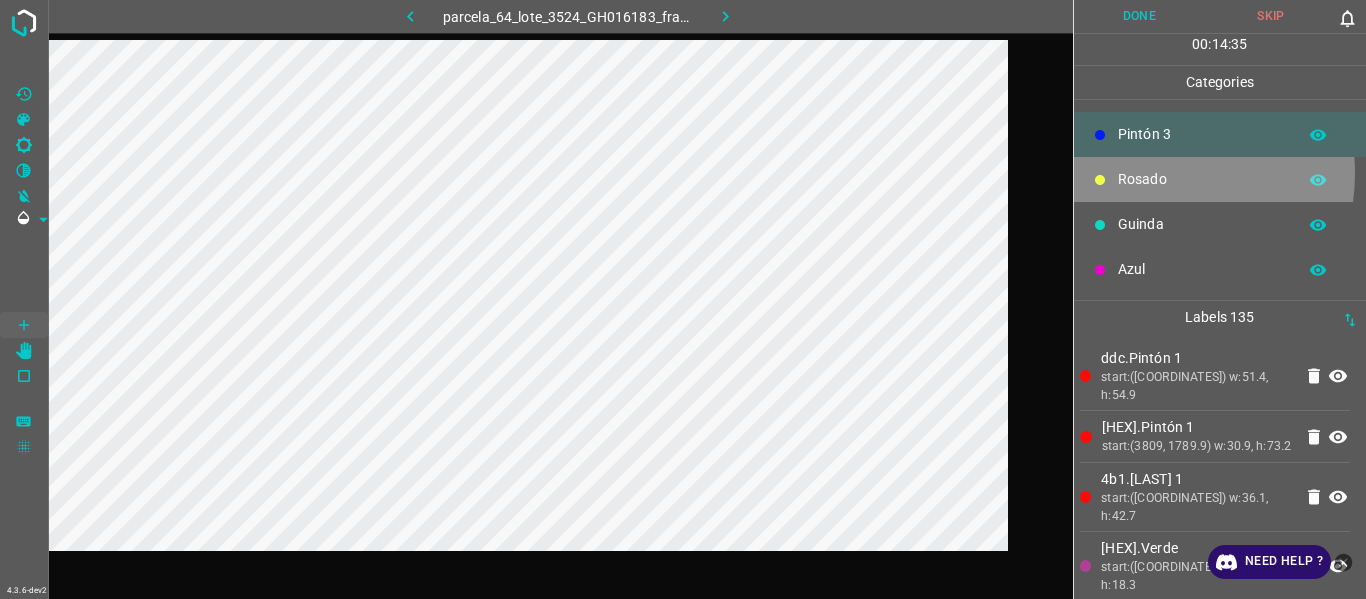 click on "Rosado" at bounding box center [1202, 179] 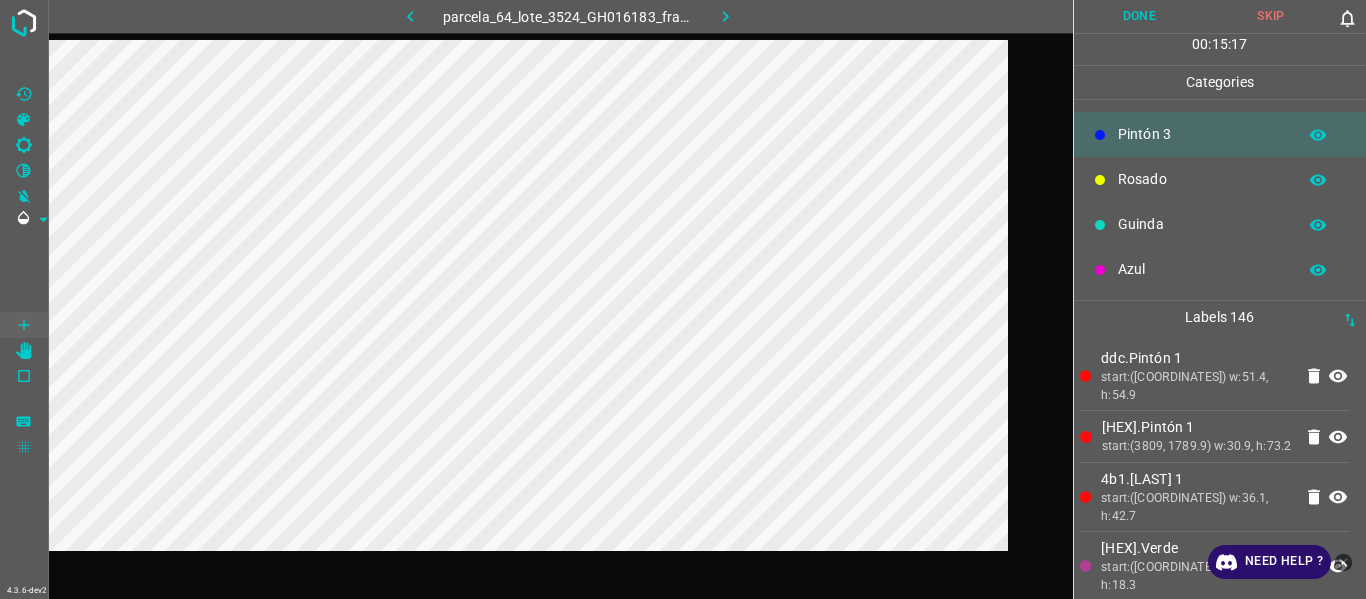 drag, startPoint x: 1208, startPoint y: 271, endPoint x: 1014, endPoint y: 317, distance: 199.37904 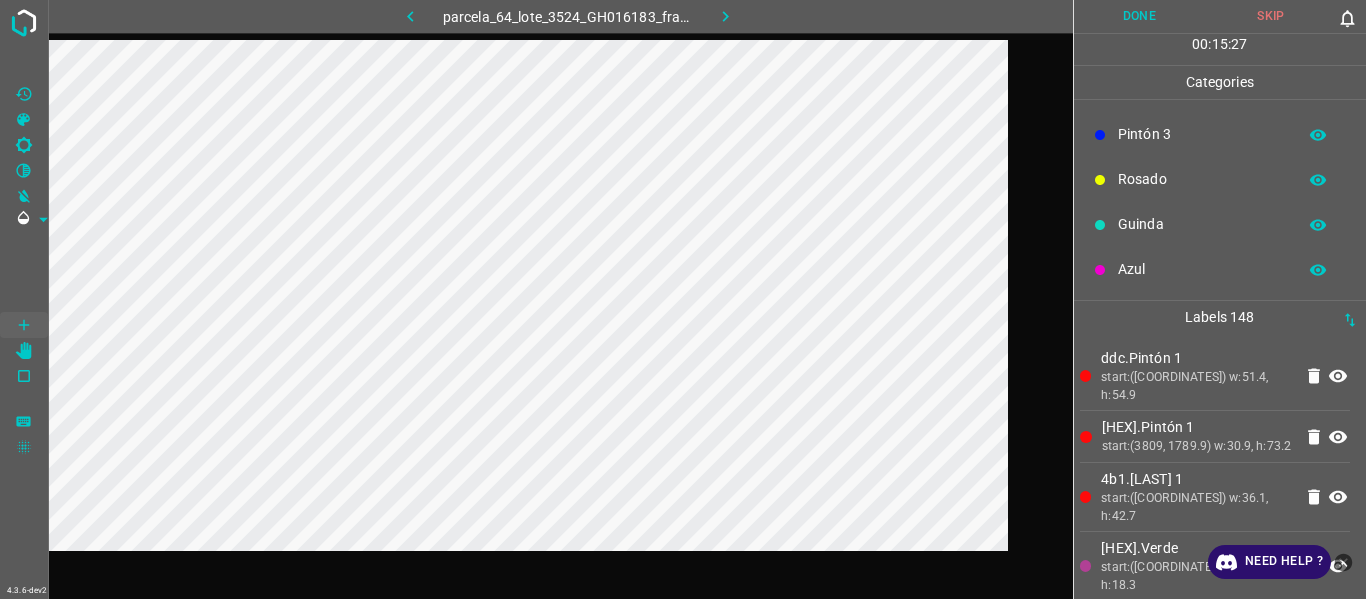 drag, startPoint x: 1170, startPoint y: 187, endPoint x: 1010, endPoint y: 197, distance: 160.3122 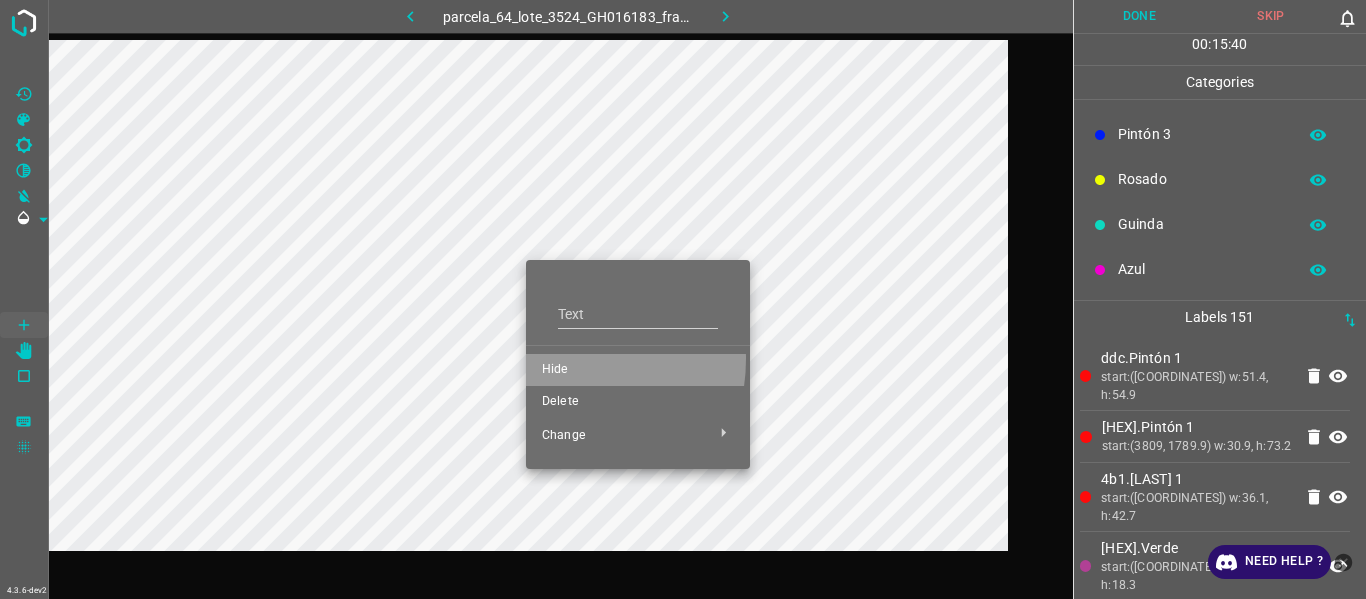 click on "Hide" at bounding box center [638, 370] 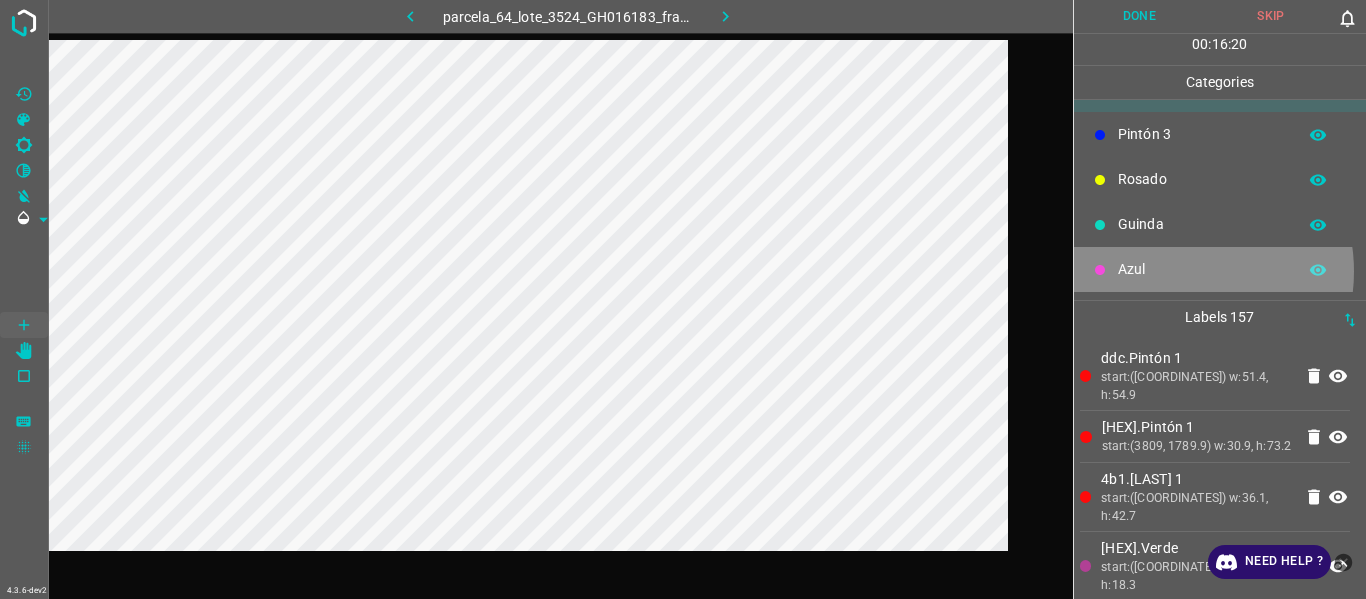 drag, startPoint x: 1172, startPoint y: 271, endPoint x: 1022, endPoint y: 271, distance: 150 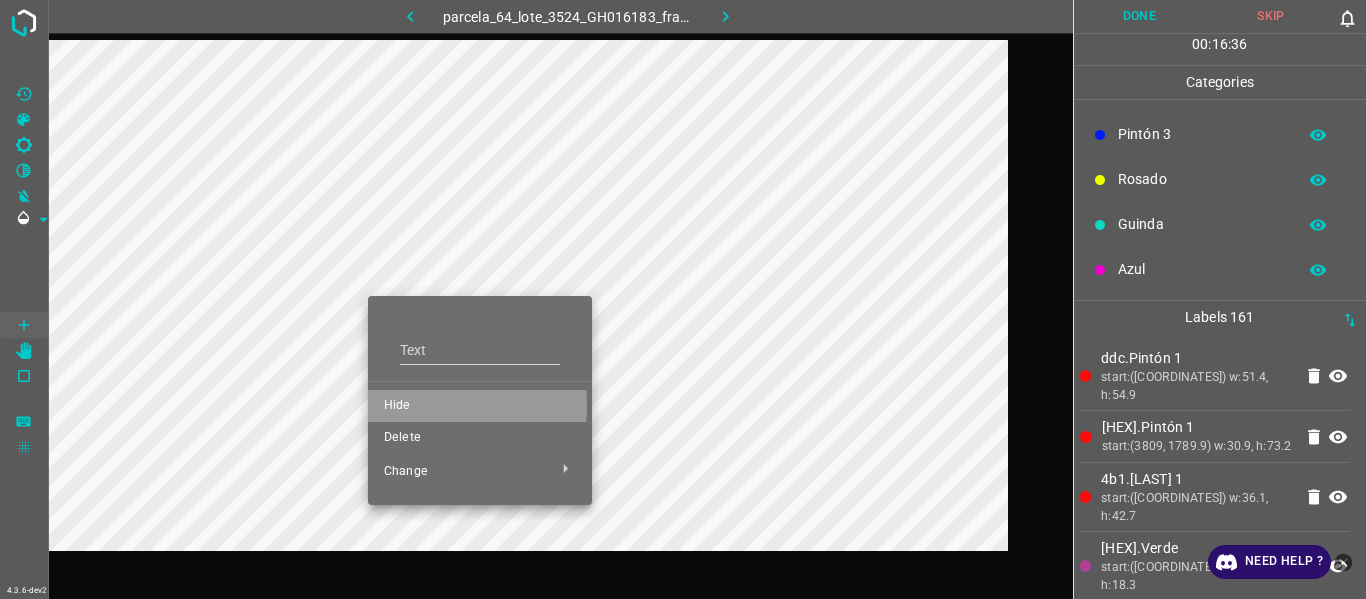 click on "Hide" at bounding box center (480, 406) 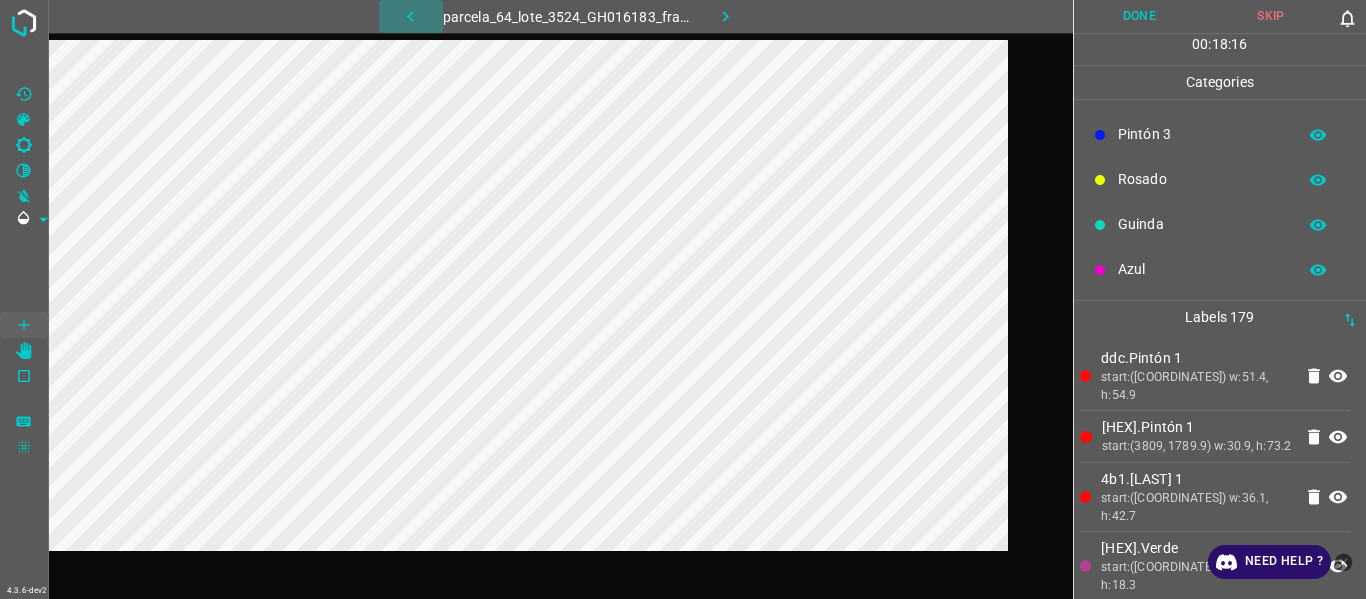 click at bounding box center [411, 16] 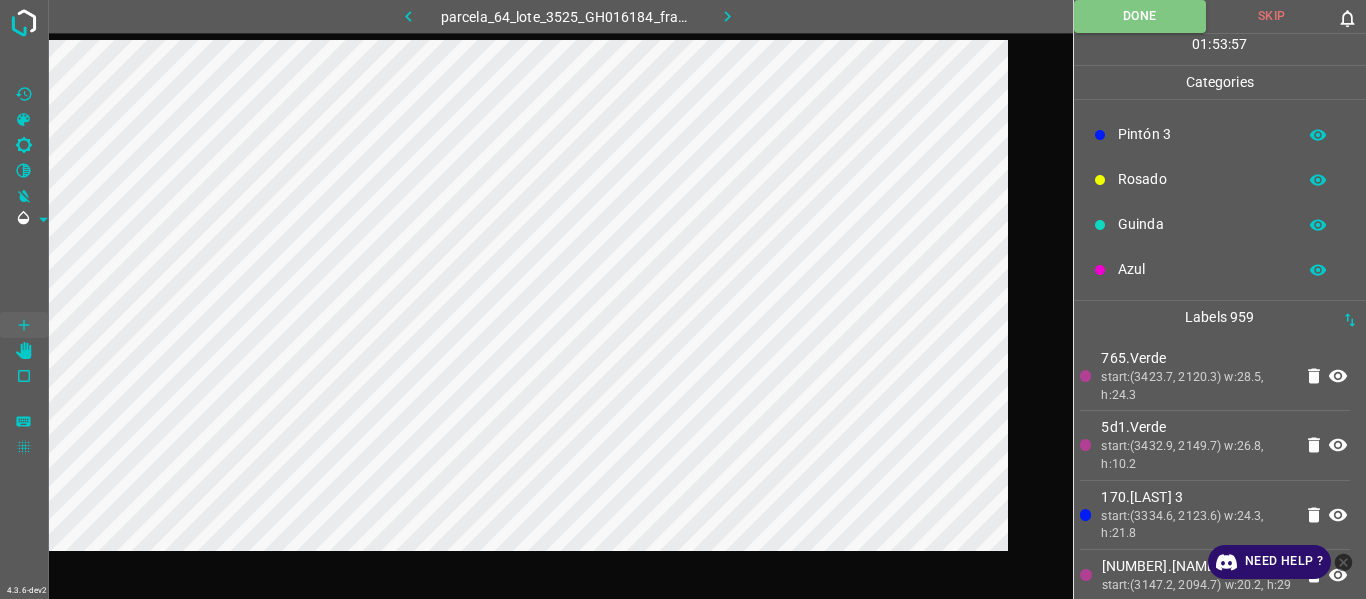 click 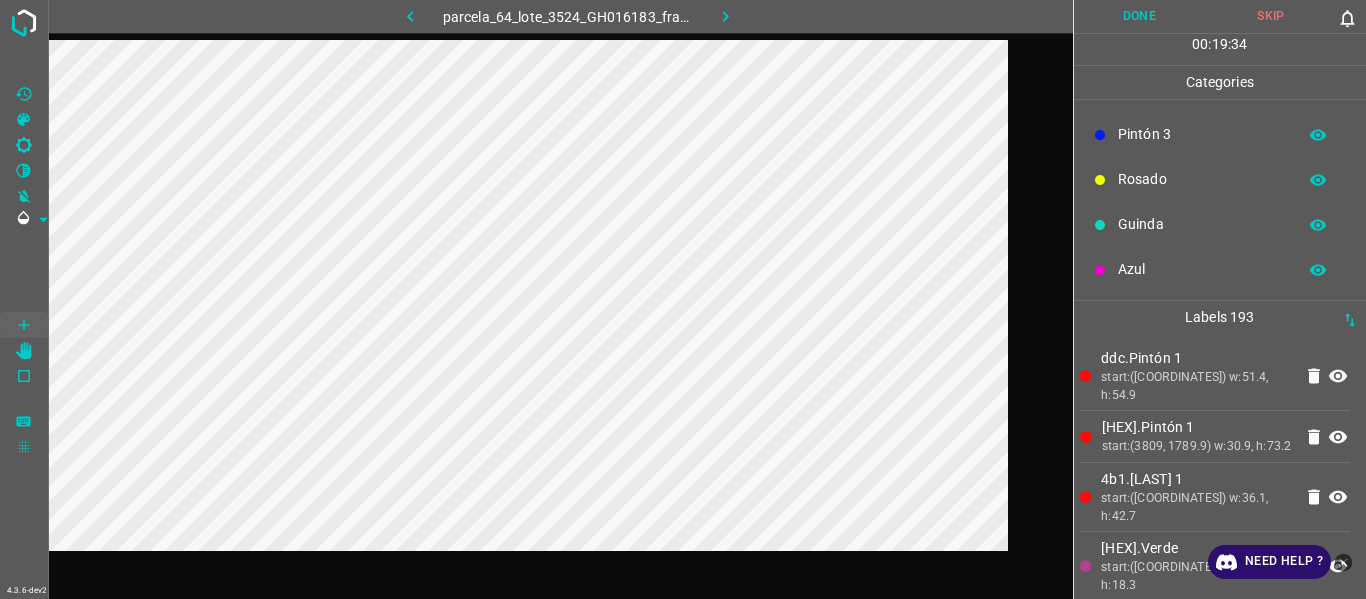 drag, startPoint x: 1160, startPoint y: 269, endPoint x: 1148, endPoint y: 277, distance: 14.422205 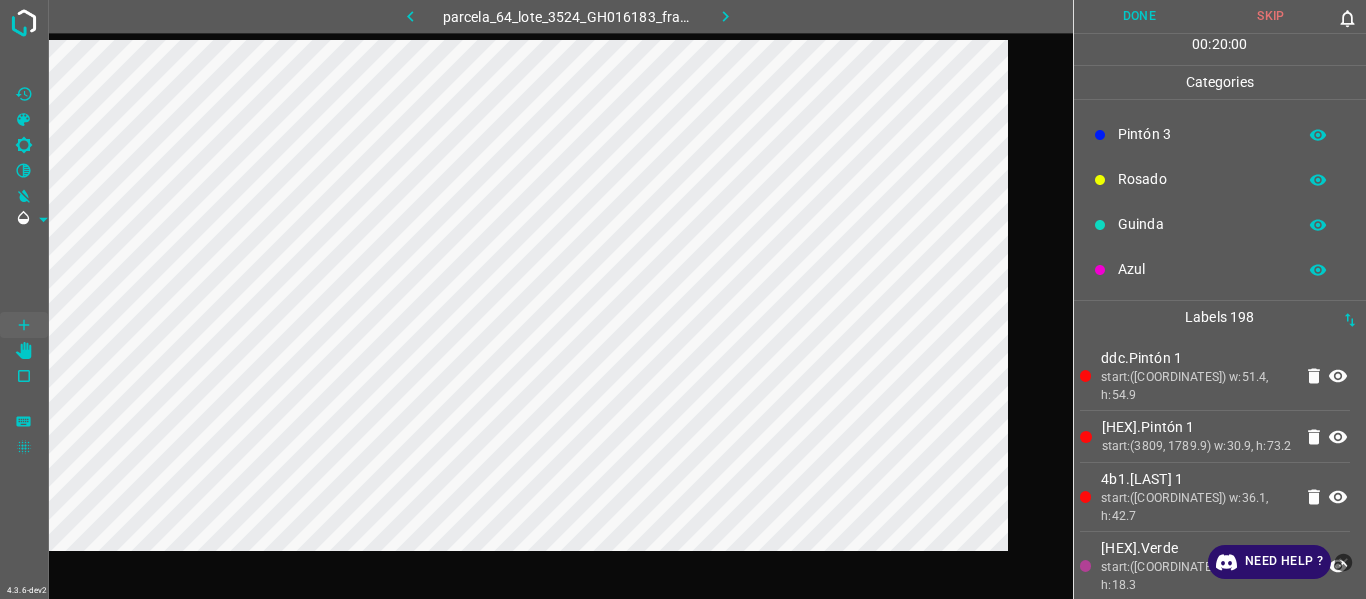 click on "Guinda" at bounding box center [1202, 224] 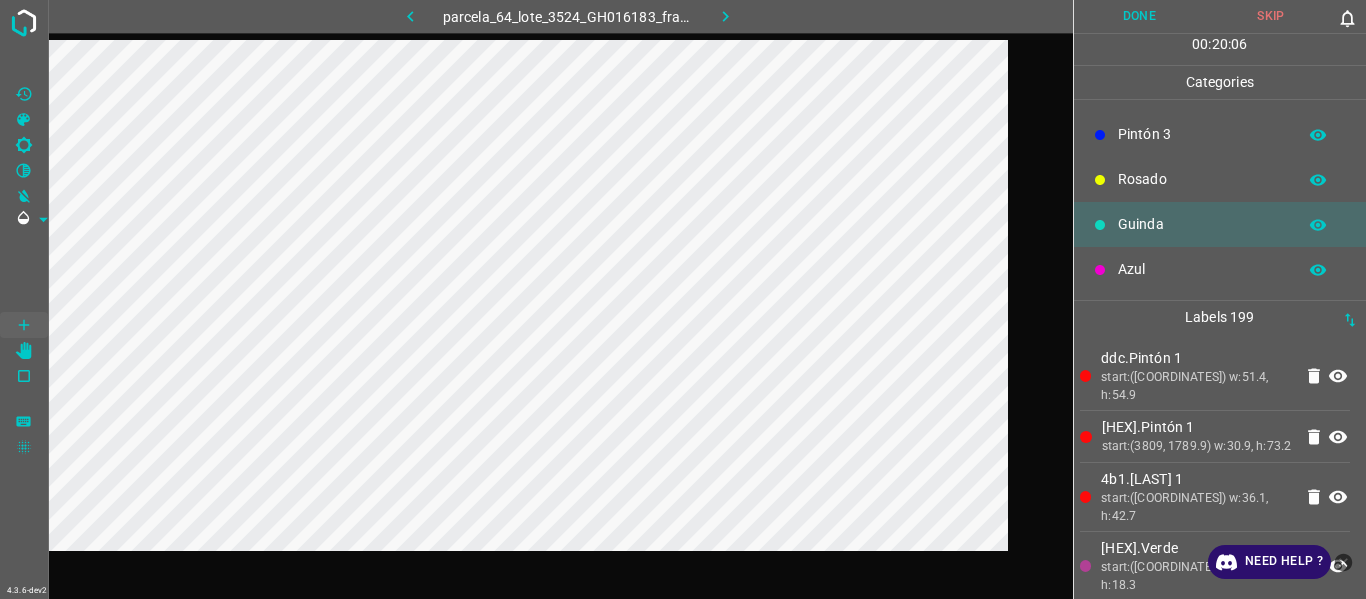 drag, startPoint x: 1164, startPoint y: 173, endPoint x: 1028, endPoint y: 193, distance: 137.46272 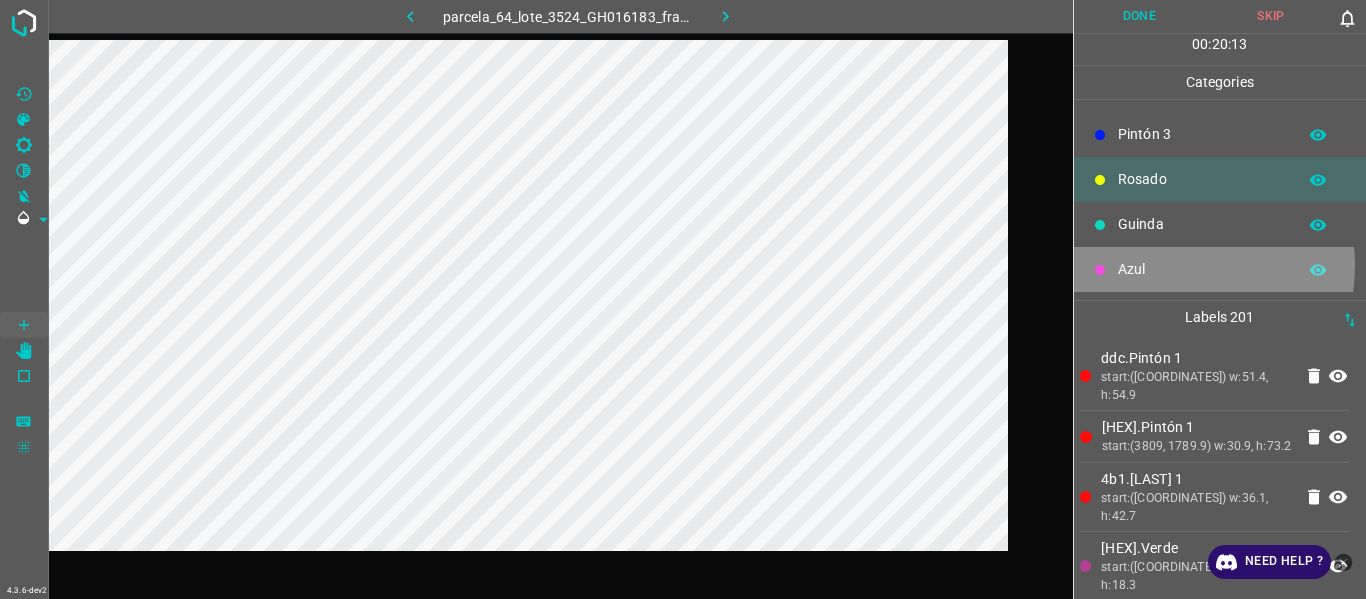 drag, startPoint x: 1170, startPoint y: 265, endPoint x: 1144, endPoint y: 265, distance: 26 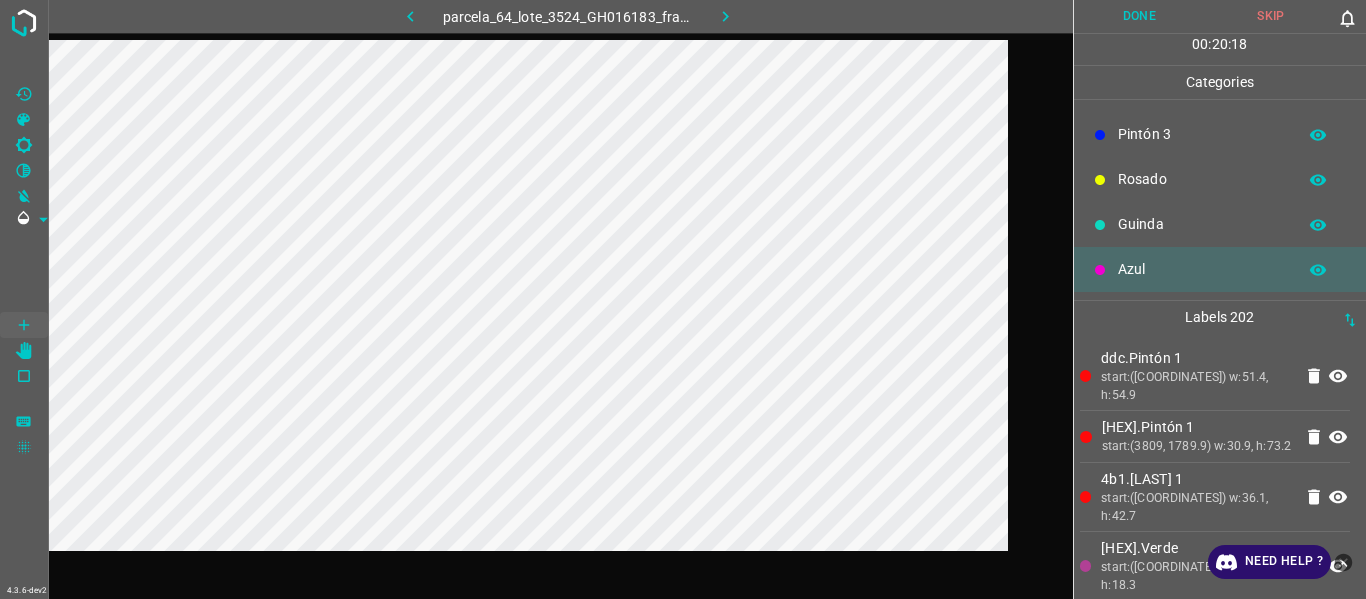 drag, startPoint x: 1224, startPoint y: 221, endPoint x: 1062, endPoint y: 223, distance: 162.01234 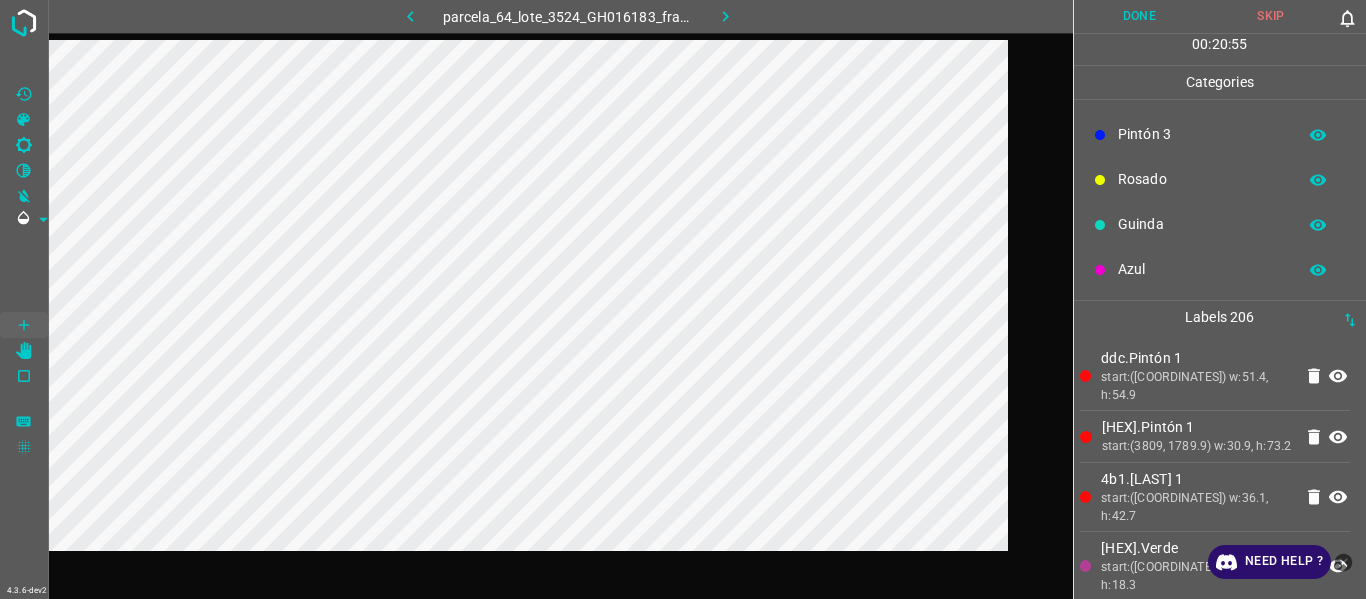 click at bounding box center [24, 299] 